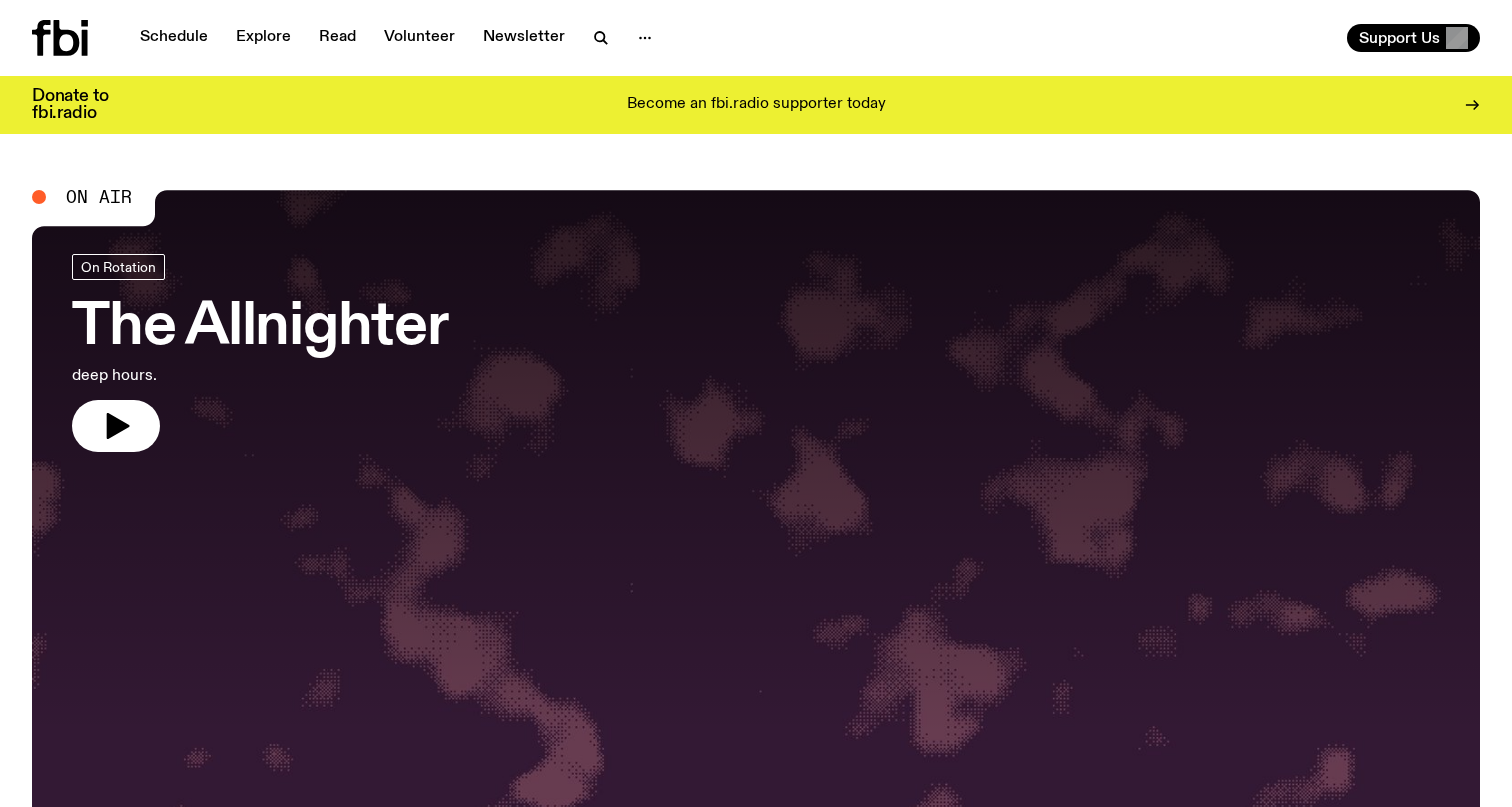 scroll, scrollTop: 0, scrollLeft: 0, axis: both 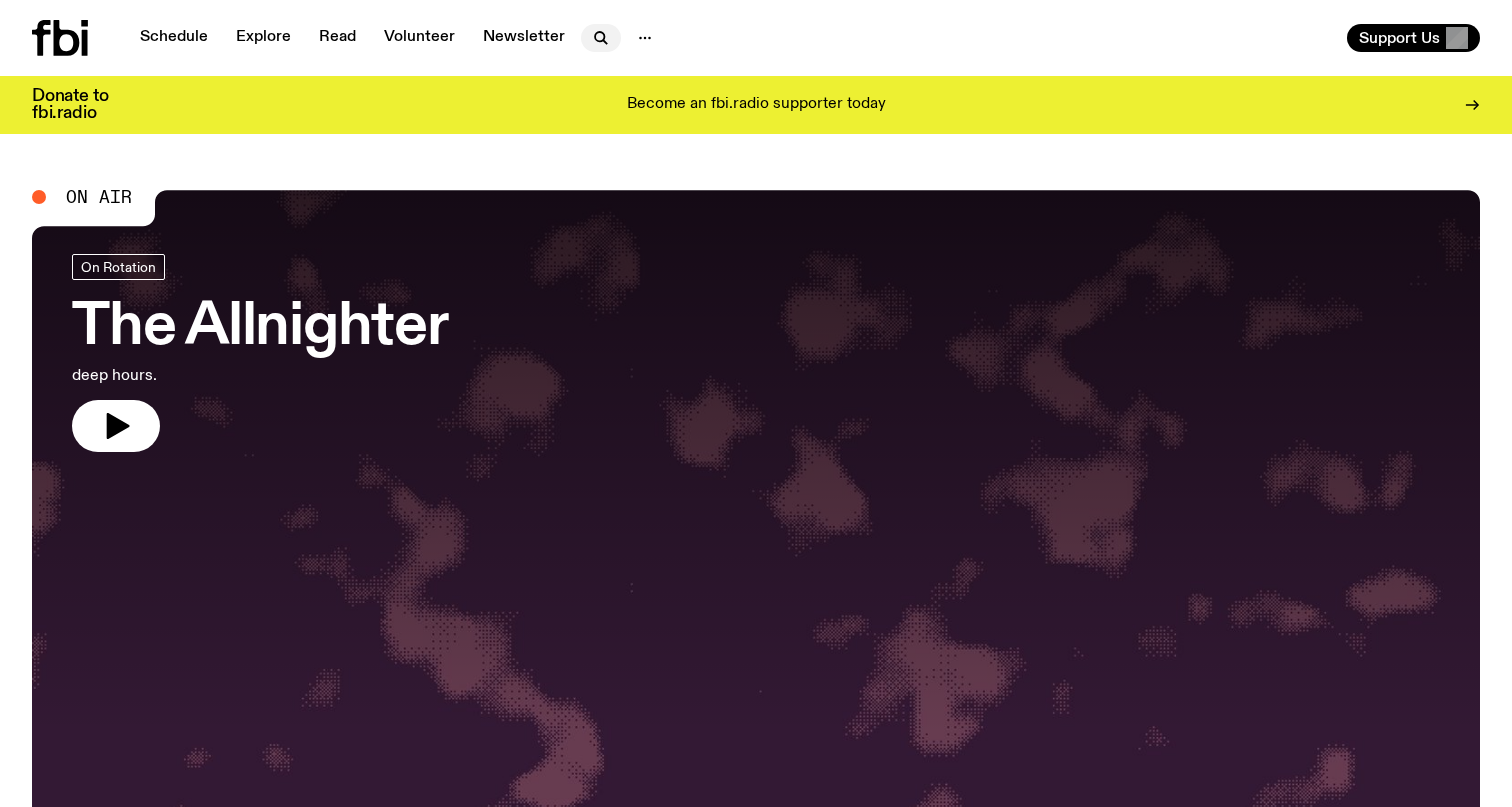 click 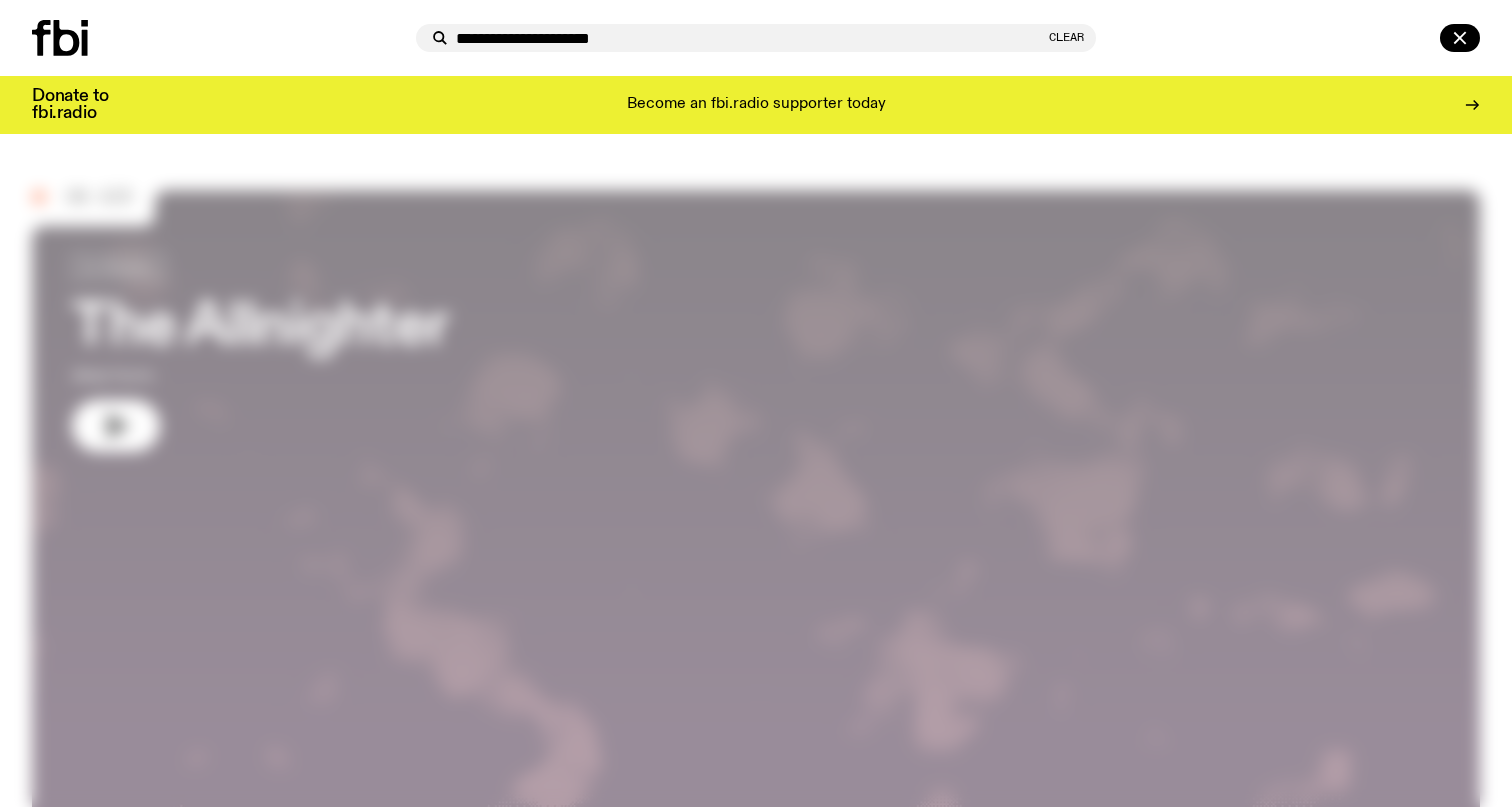 type on "**********" 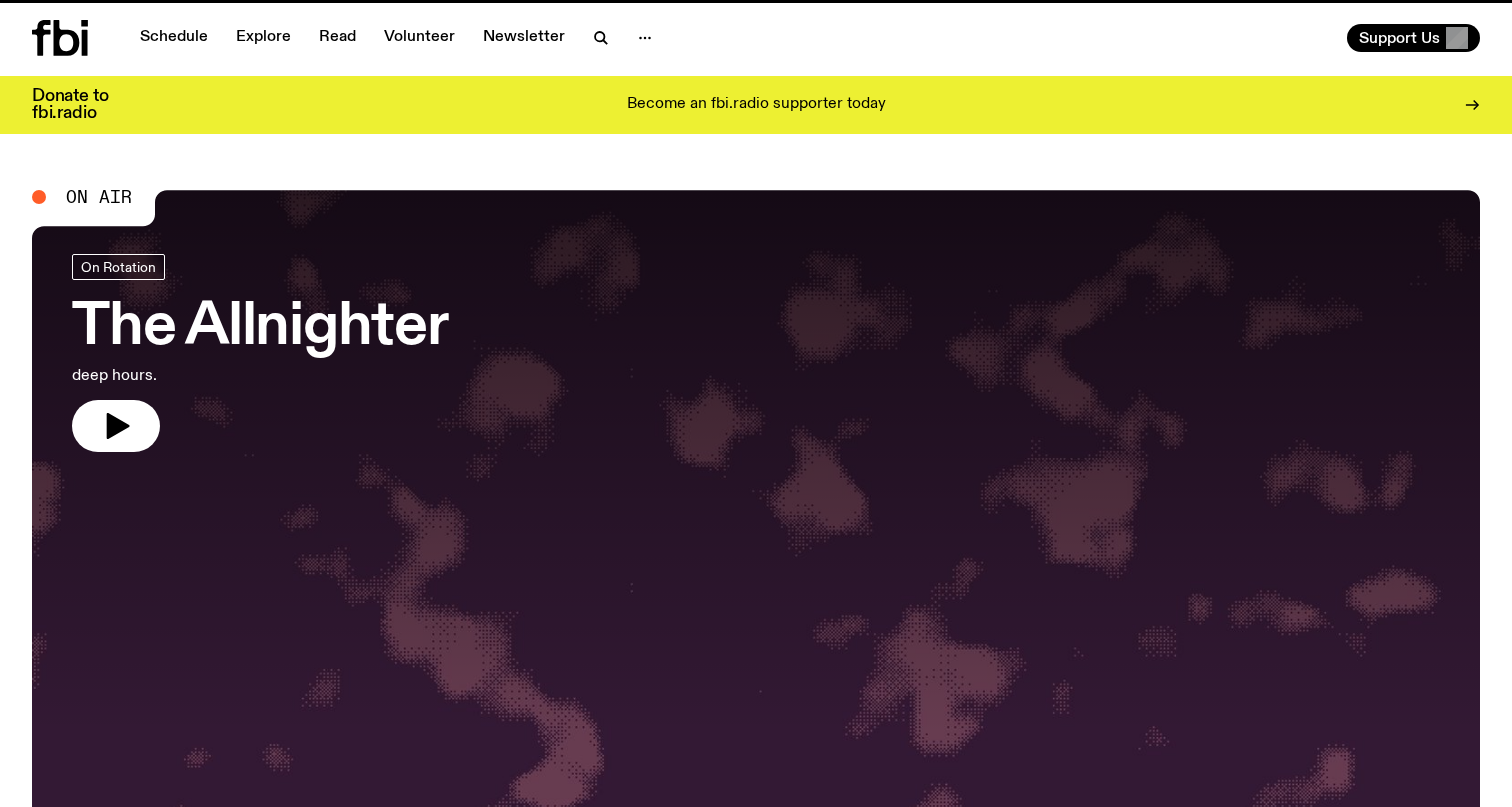 click on "Schedule Explore Read Volunteer Newsletter" at bounding box center (390, 38) 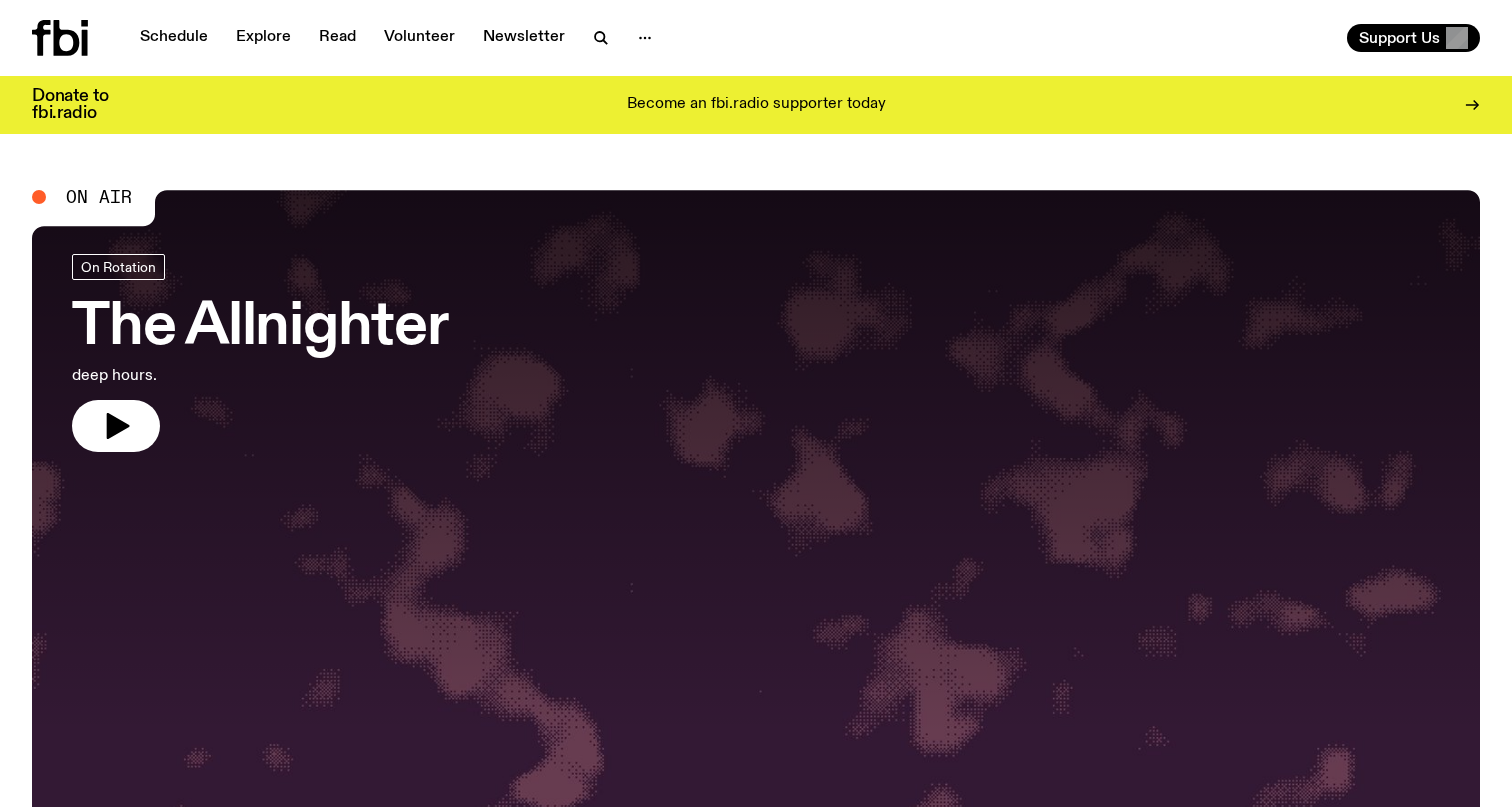 click on "Schedule Explore Read Volunteer Newsletter" 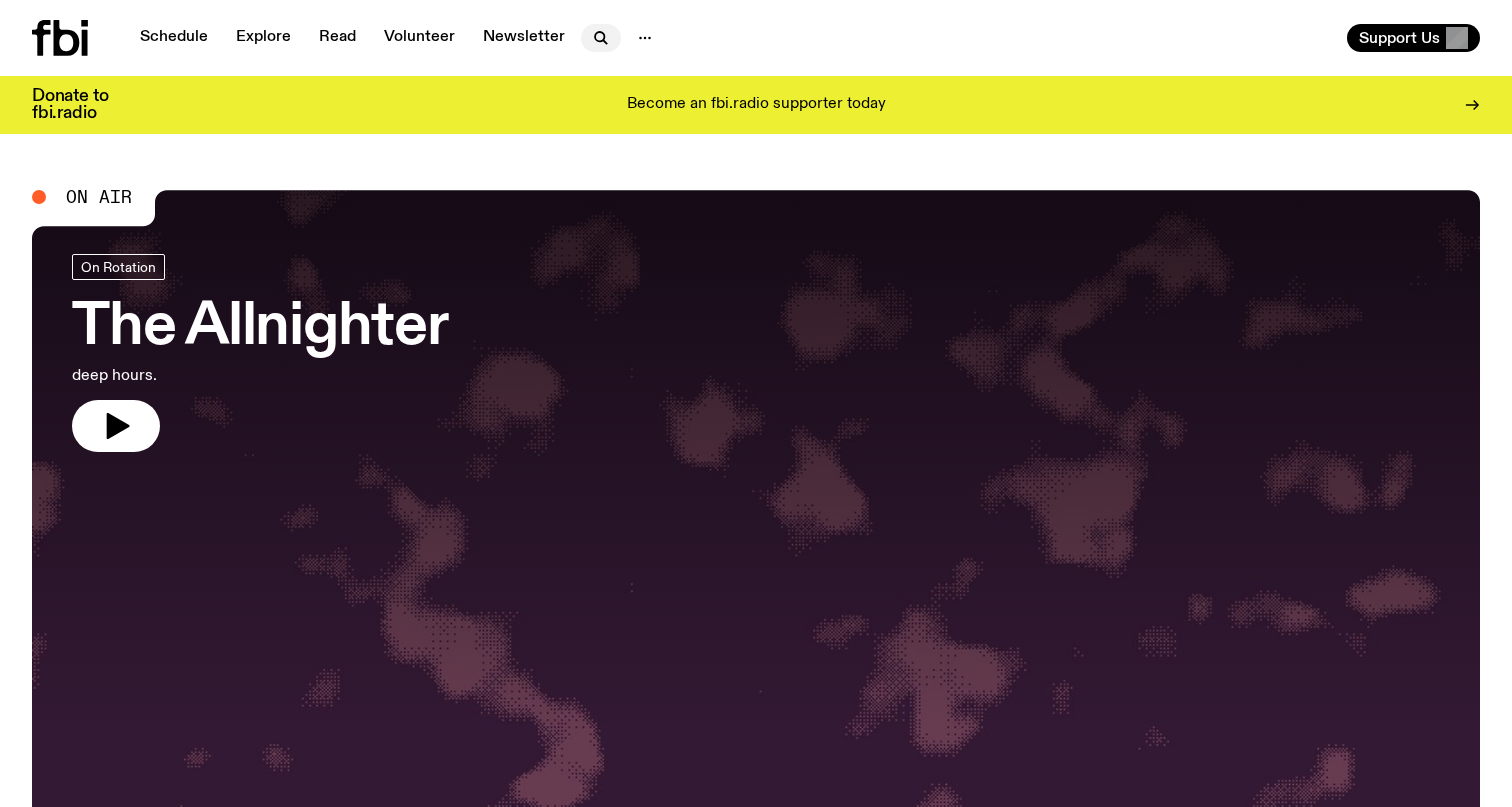 click 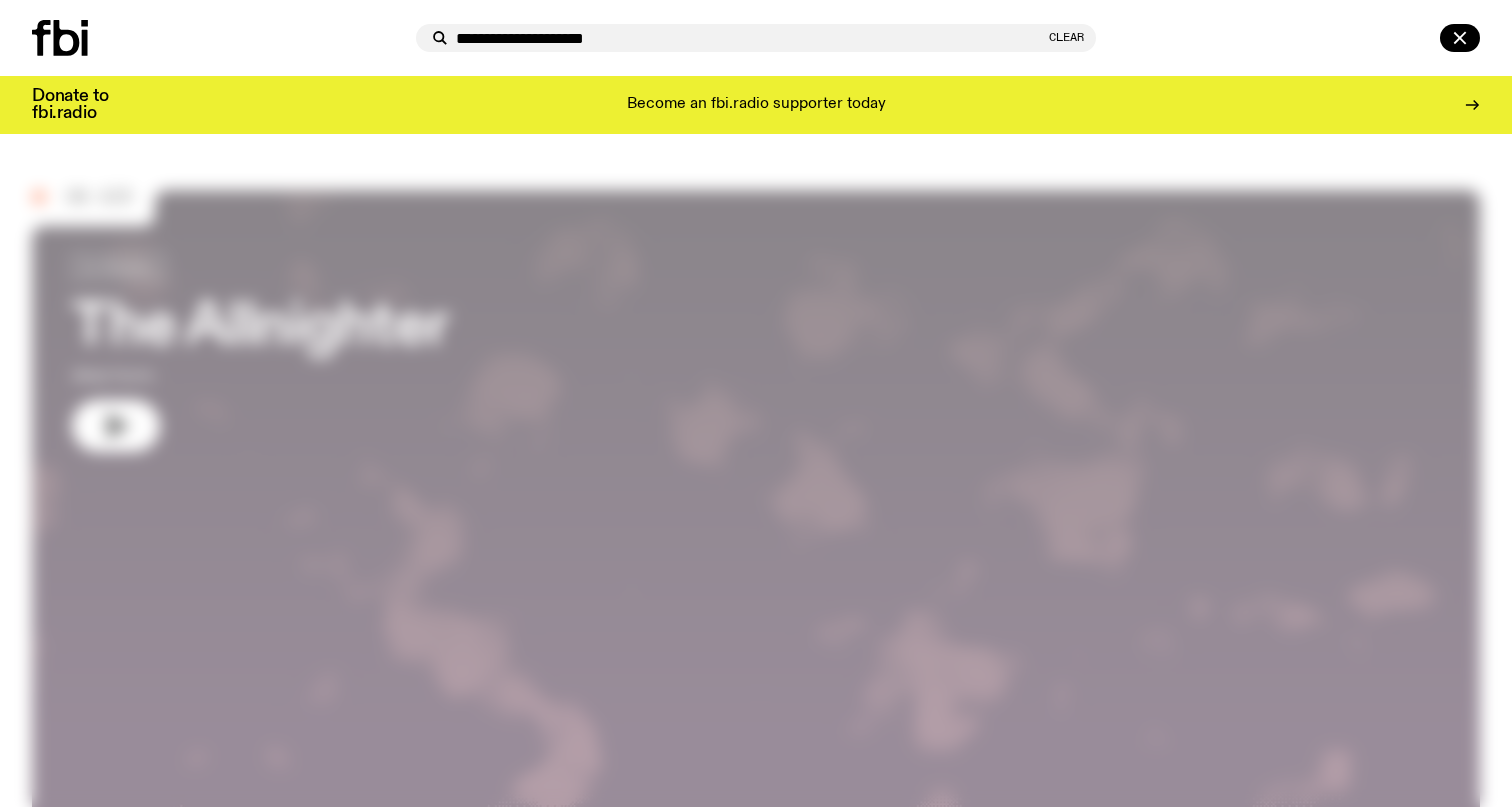 type on "**********" 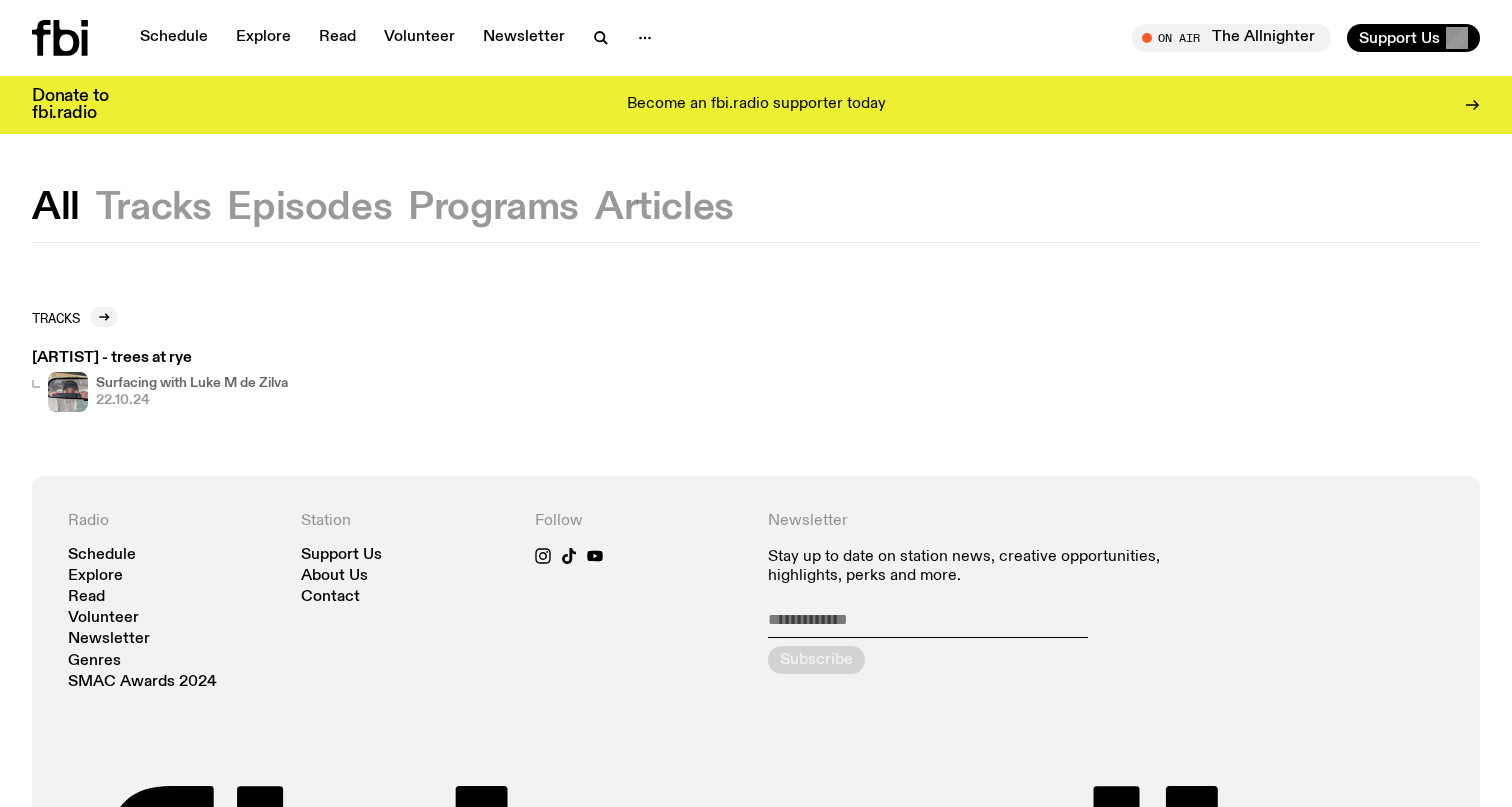 click on "[ARTIST] - trees at rye" at bounding box center (160, 358) 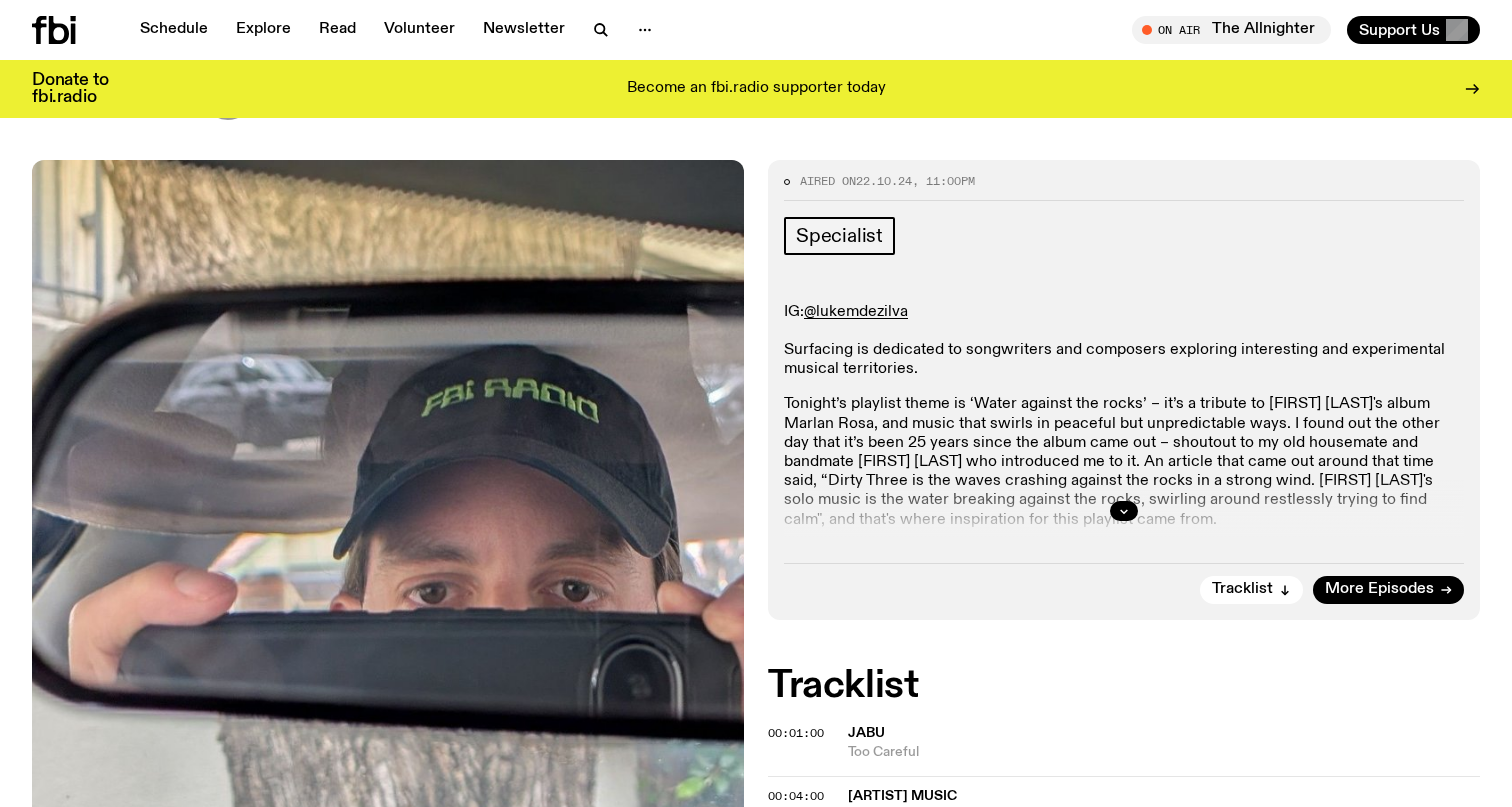 scroll, scrollTop: 233, scrollLeft: 0, axis: vertical 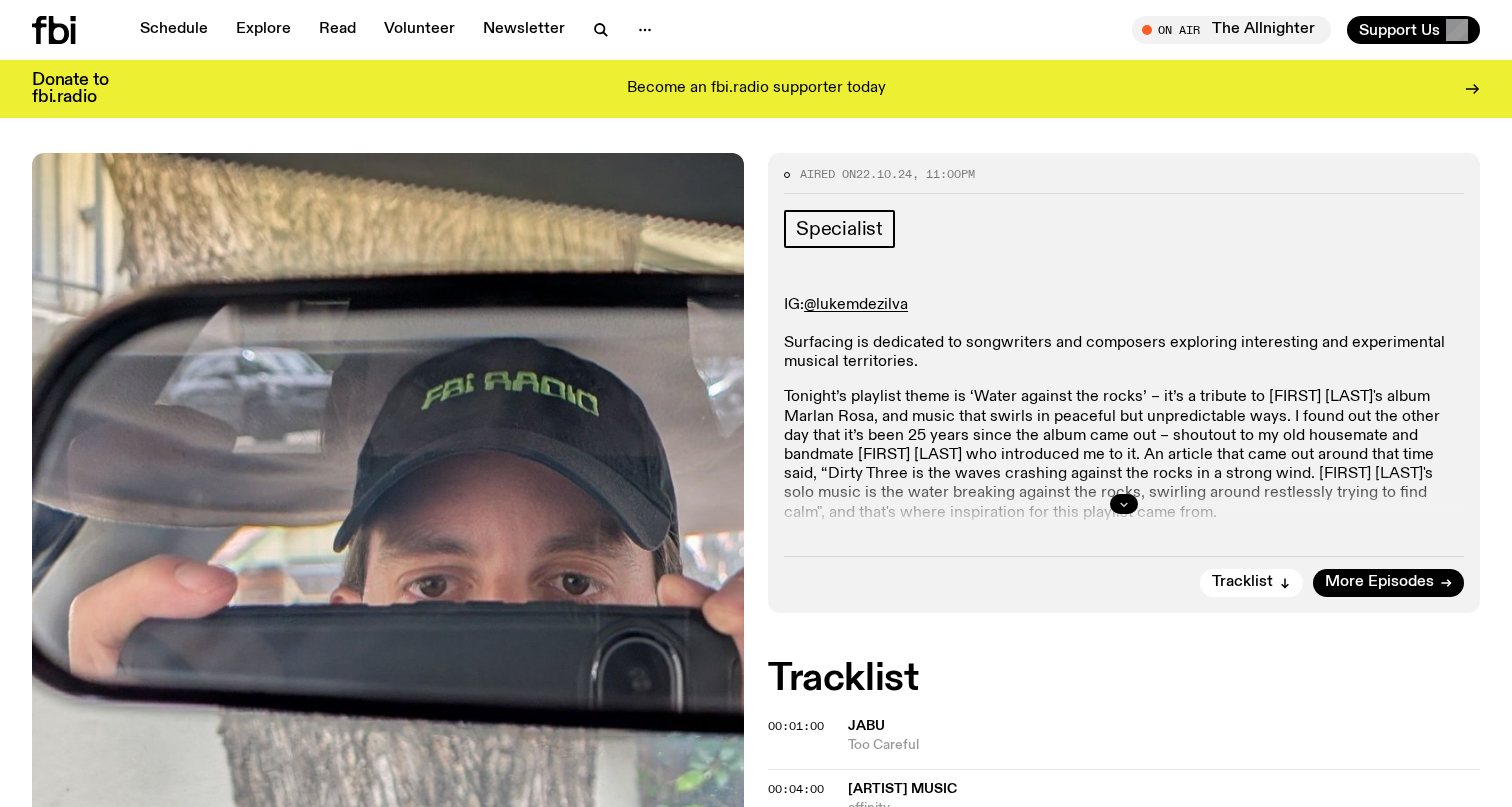 click at bounding box center [1124, 504] 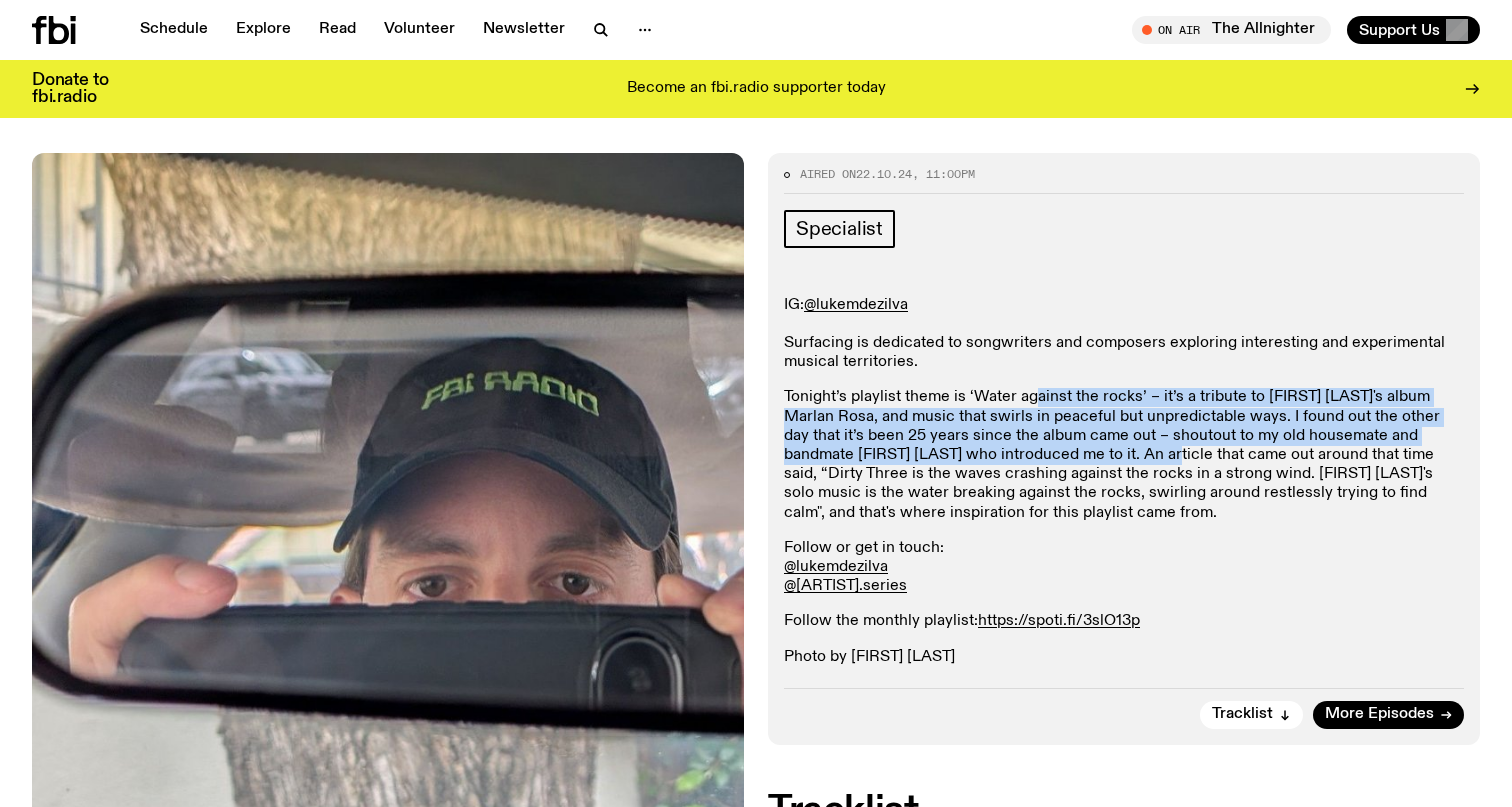 drag, startPoint x: 1030, startPoint y: 402, endPoint x: 1089, endPoint y: 462, distance: 84.14868 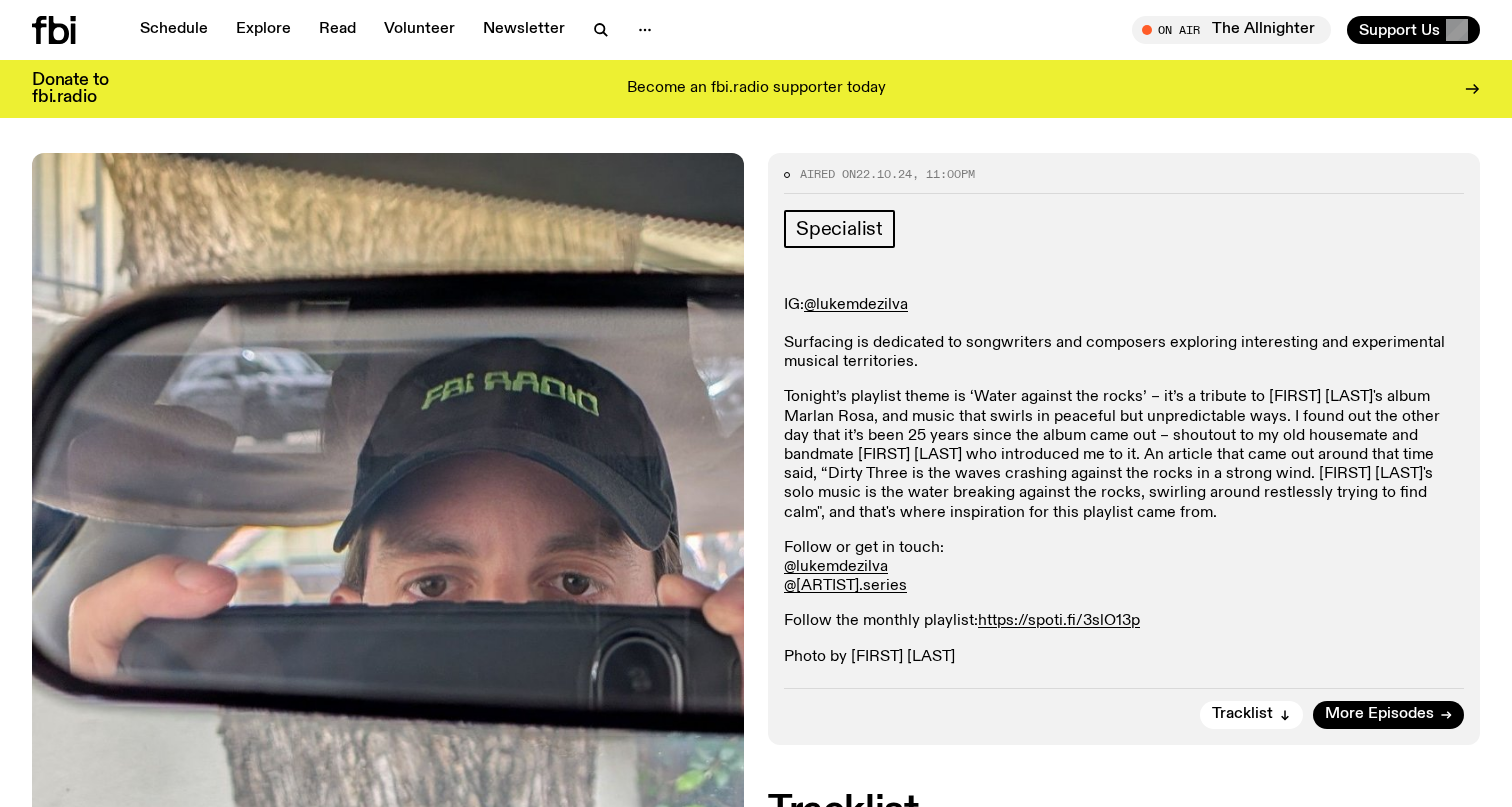 click on "Tonight’s playlist theme is ‘Water against the rocks’ – it’s a tribute to [FIRST] [LAST]'s album Marlan Rosa, and music that swirls in peaceful but unpredictable ways. I found out the other day that it’s been 25 years since the album came out – shoutout to my old housemate and bandmate [FIRST] [LAST] who introduced me to it. An article that came out around that time said, “Dirty Three is the waves crashing against the rocks in a strong wind. [FIRST] [LAST]'s solo music is the water breaking against the rocks, swirling around restlessly trying to find calm", and that's where inspiration for this playlist came from." 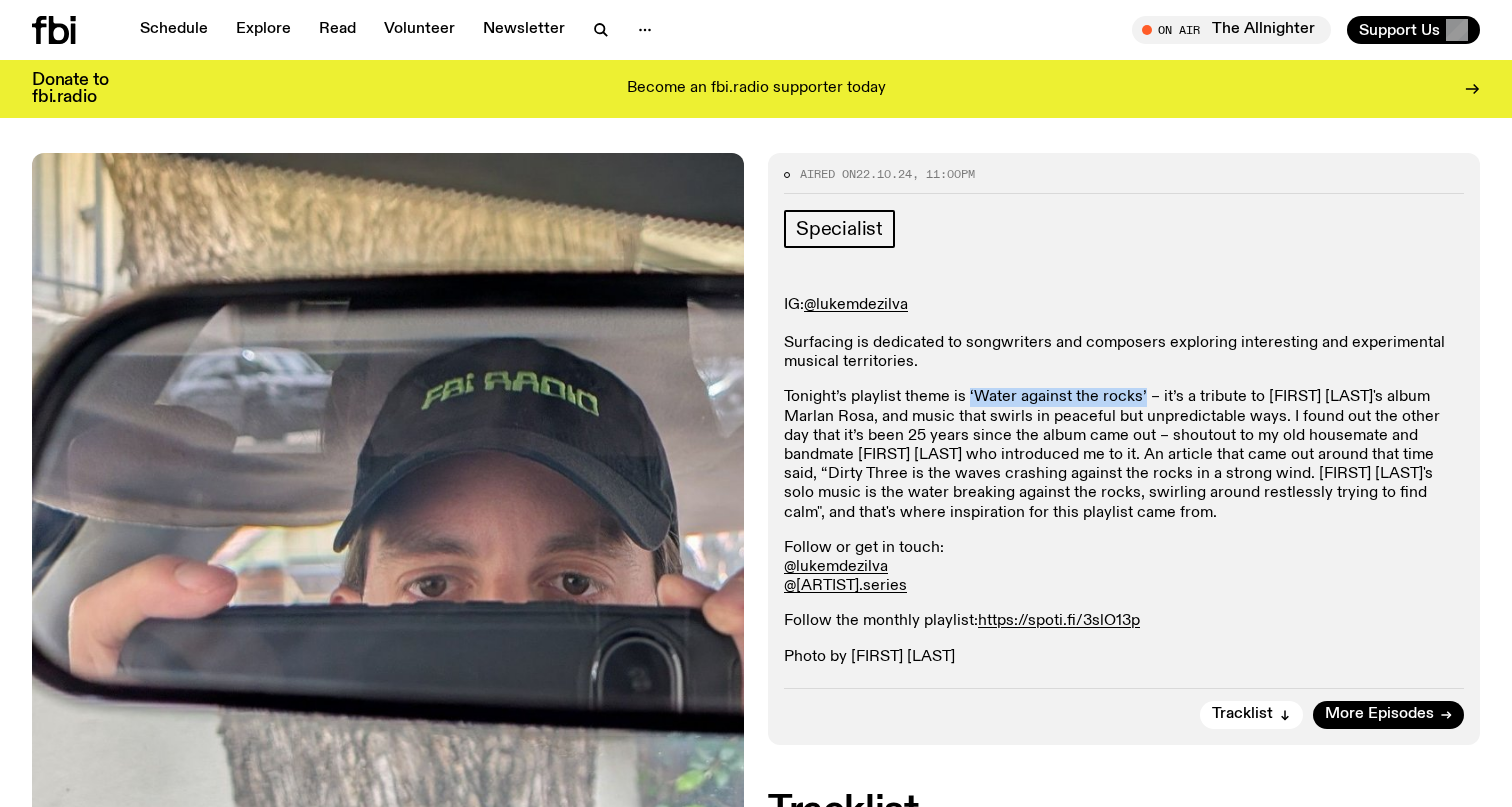 drag, startPoint x: 969, startPoint y: 388, endPoint x: 1137, endPoint y: 388, distance: 168 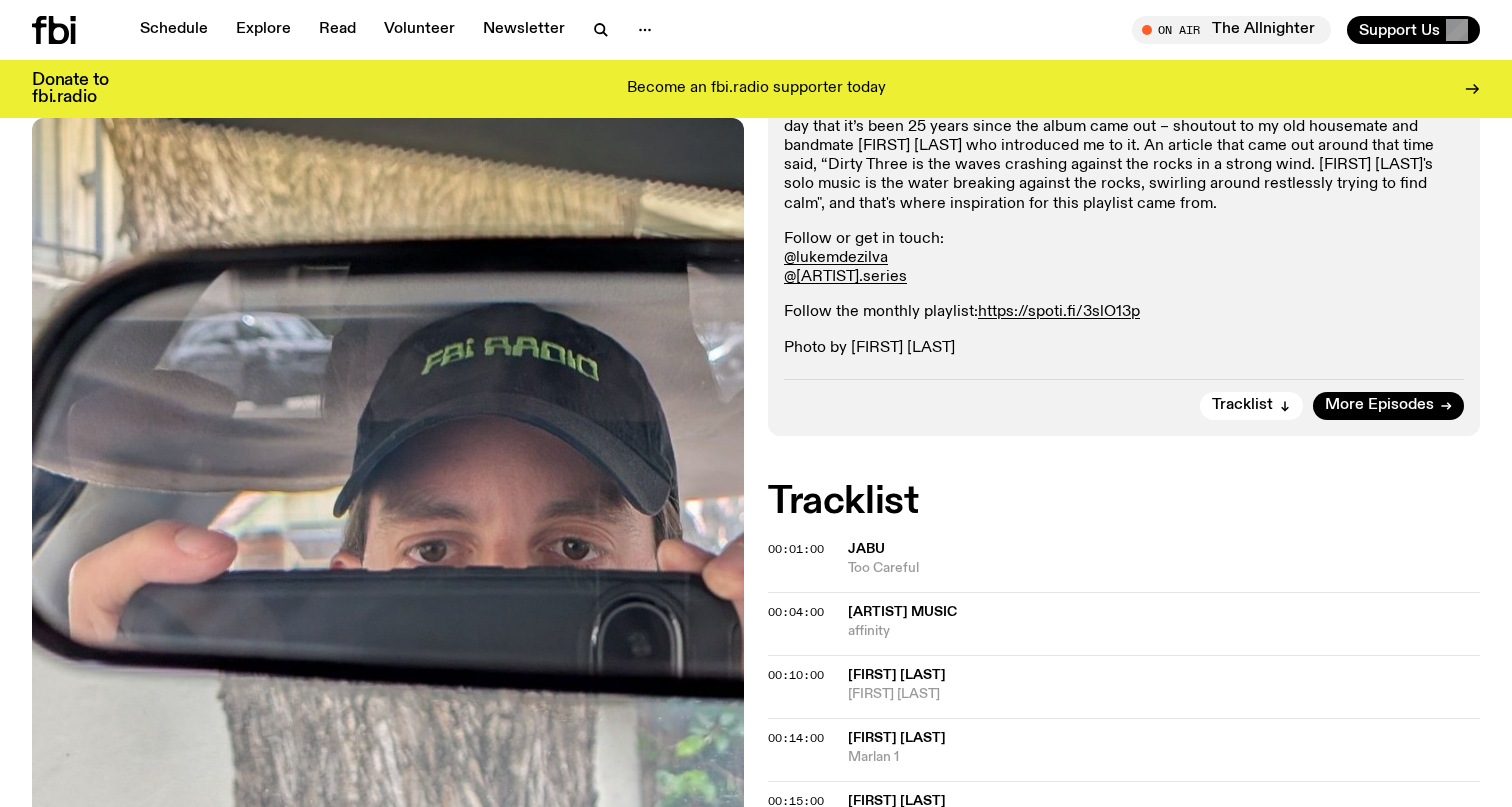 scroll, scrollTop: 441, scrollLeft: 0, axis: vertical 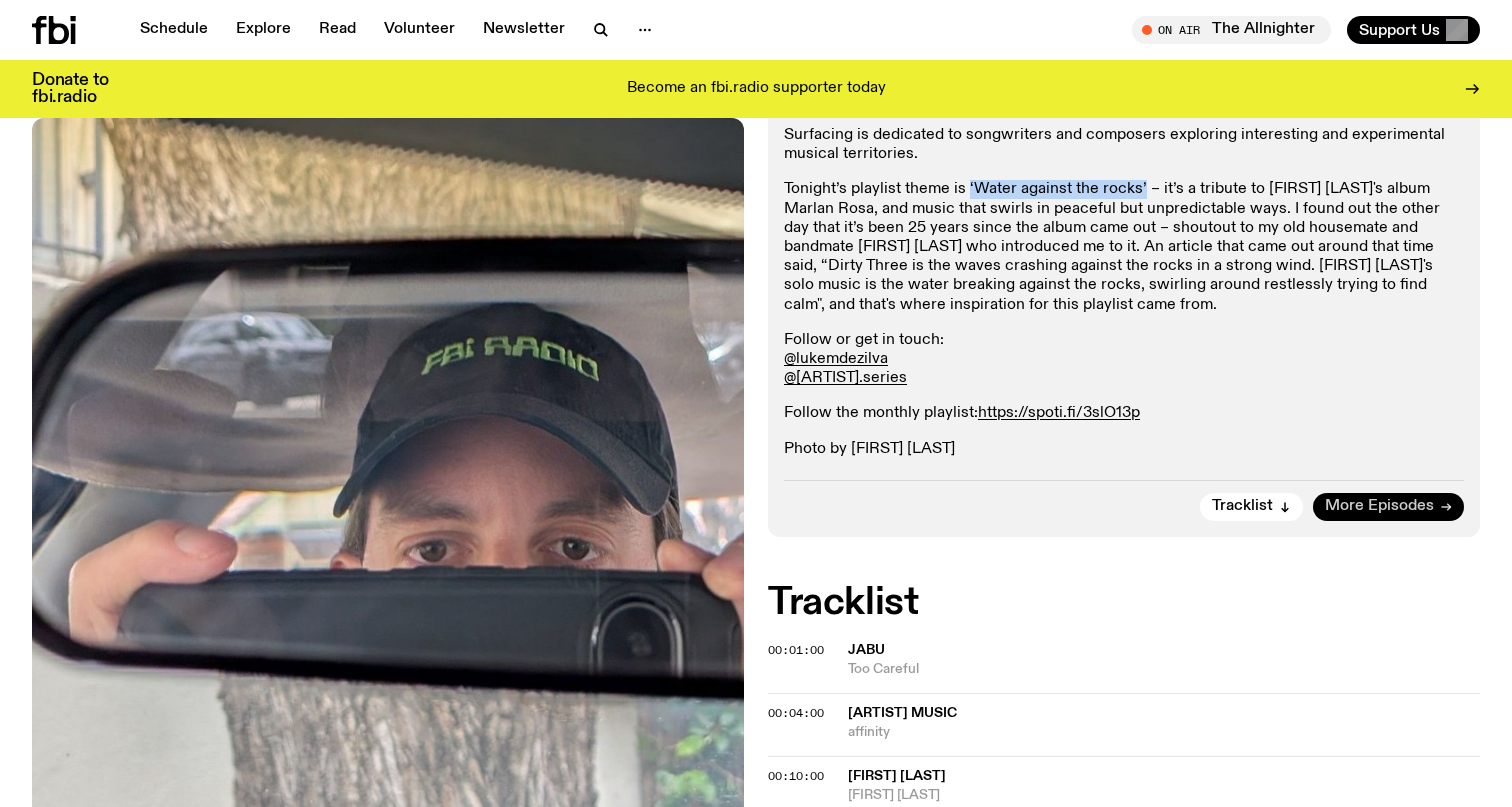 click on "More Episodes" at bounding box center (1379, 506) 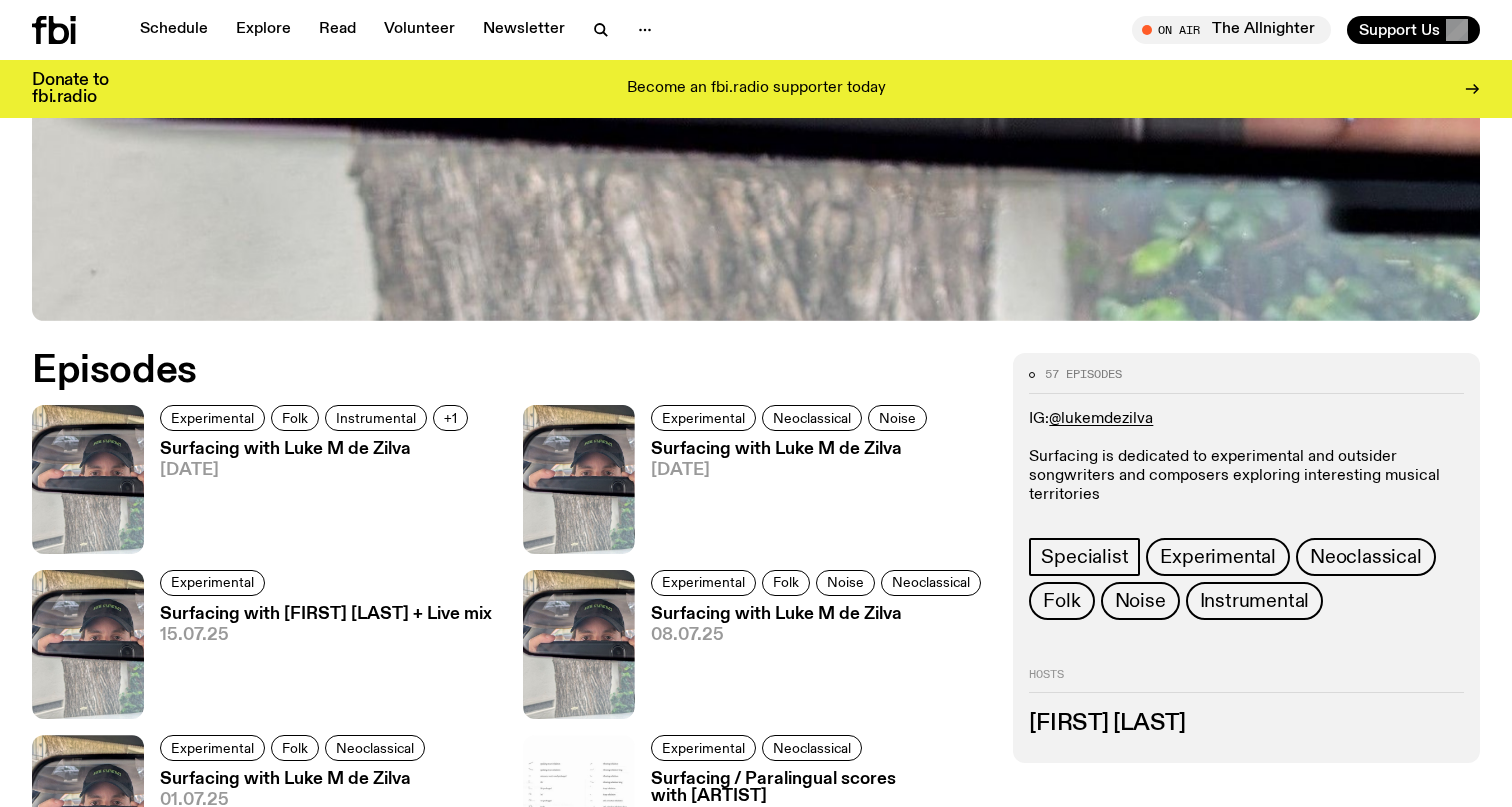 scroll, scrollTop: 1396, scrollLeft: 0, axis: vertical 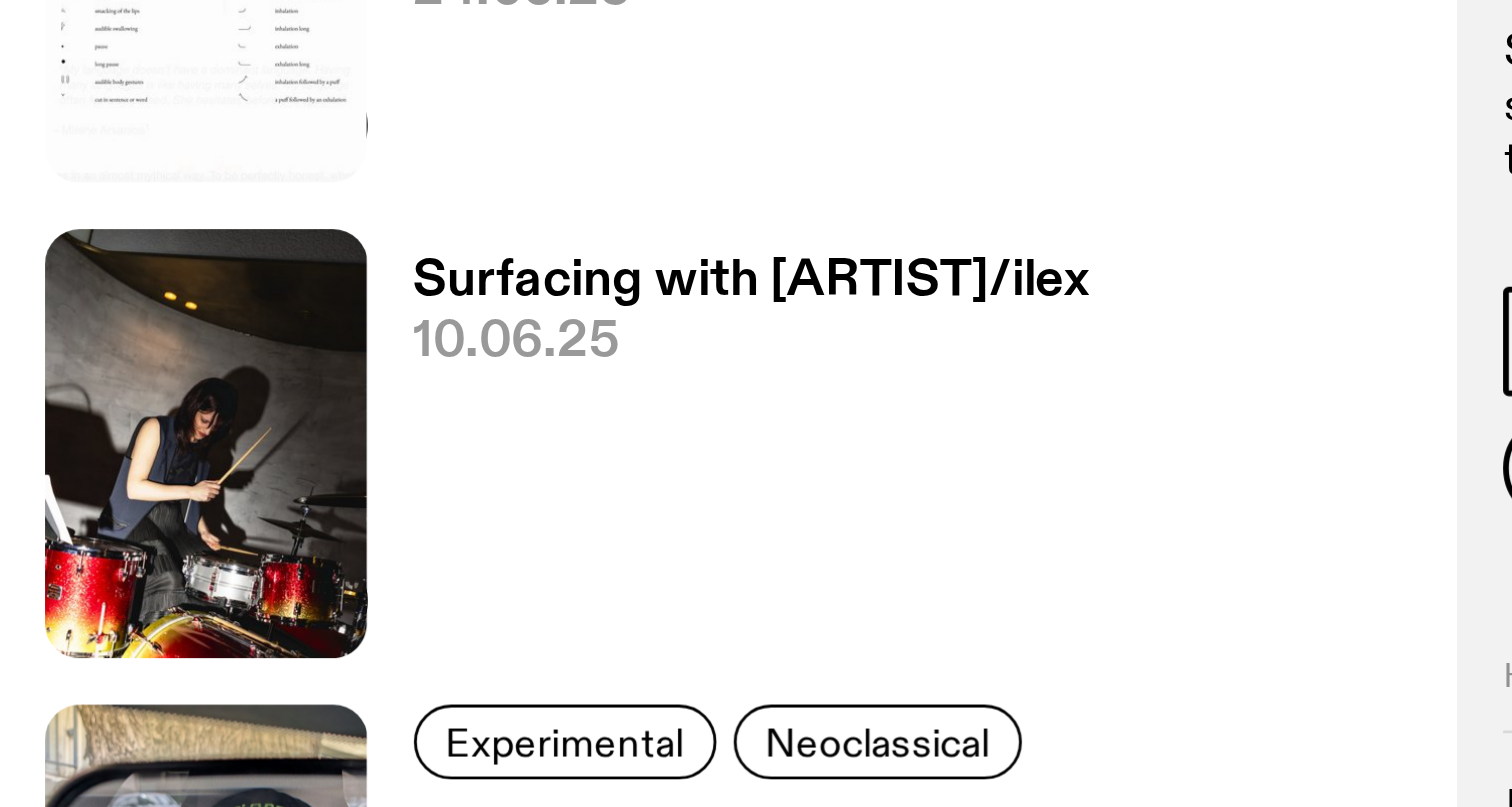 click on "Surfacing with [ARTIST]/ilex" at bounding box center [768, 301] 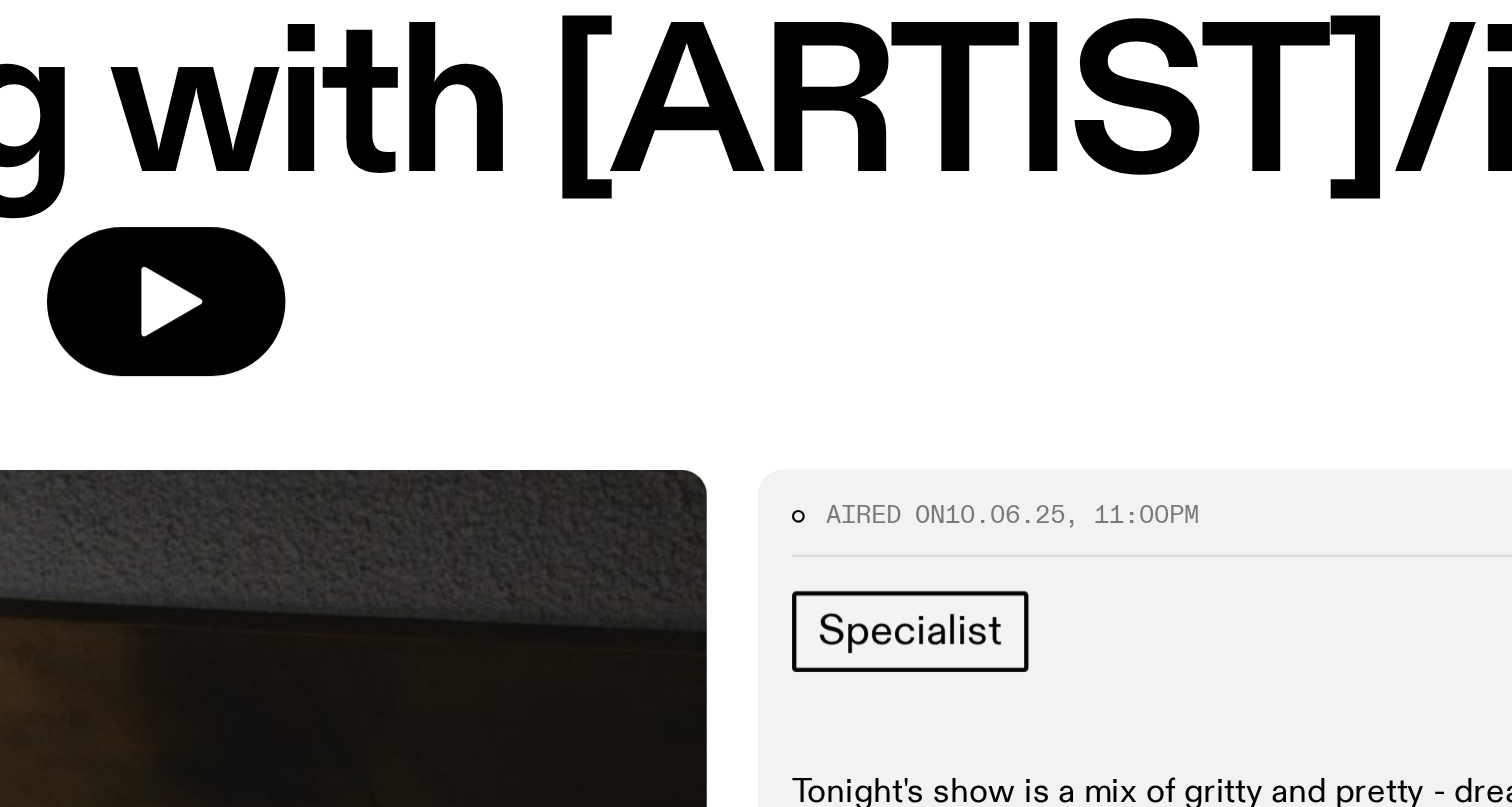 scroll, scrollTop: 0, scrollLeft: 0, axis: both 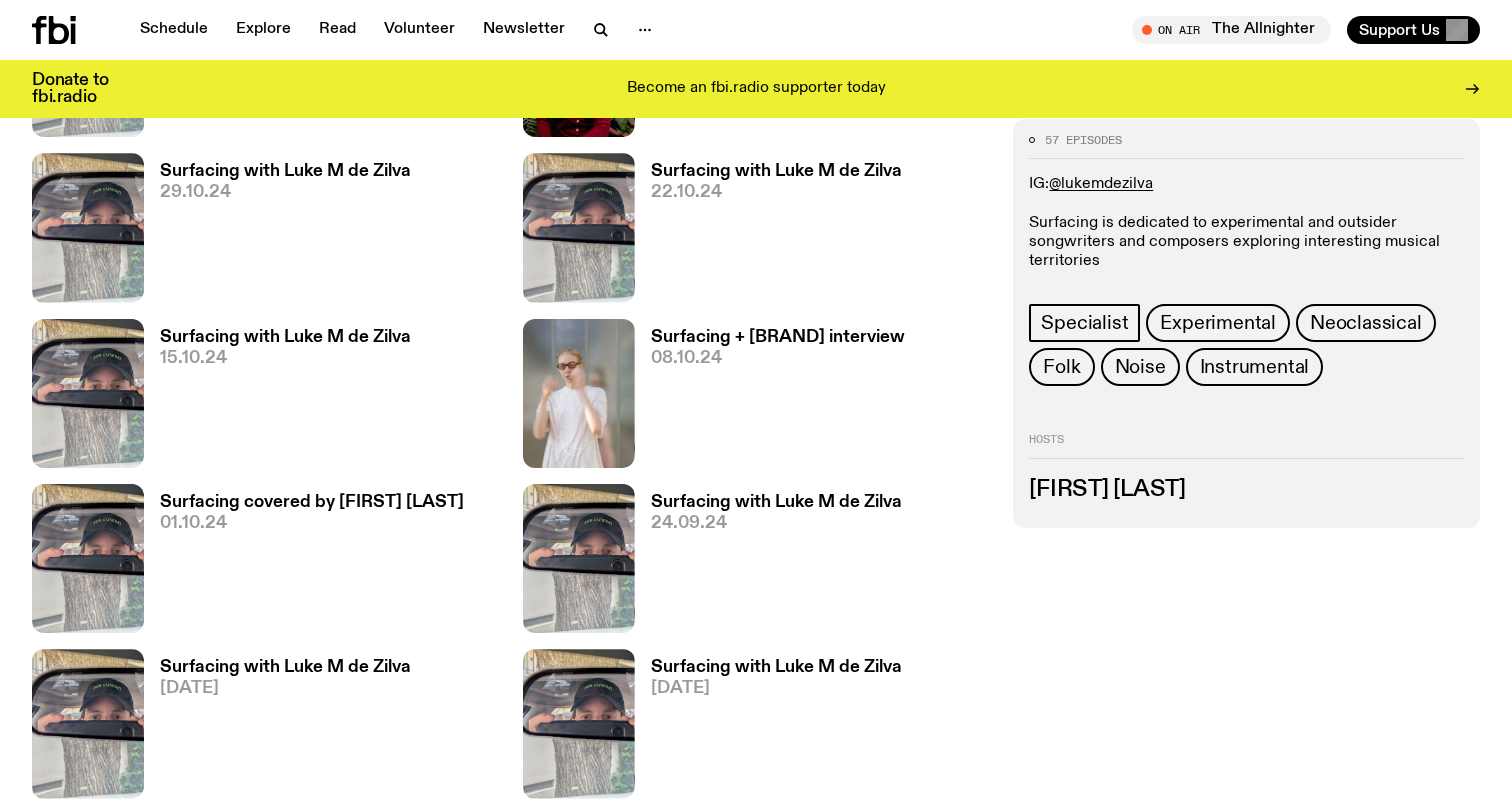 click on "Surfacing + [BRAND] interview" at bounding box center [778, 337] 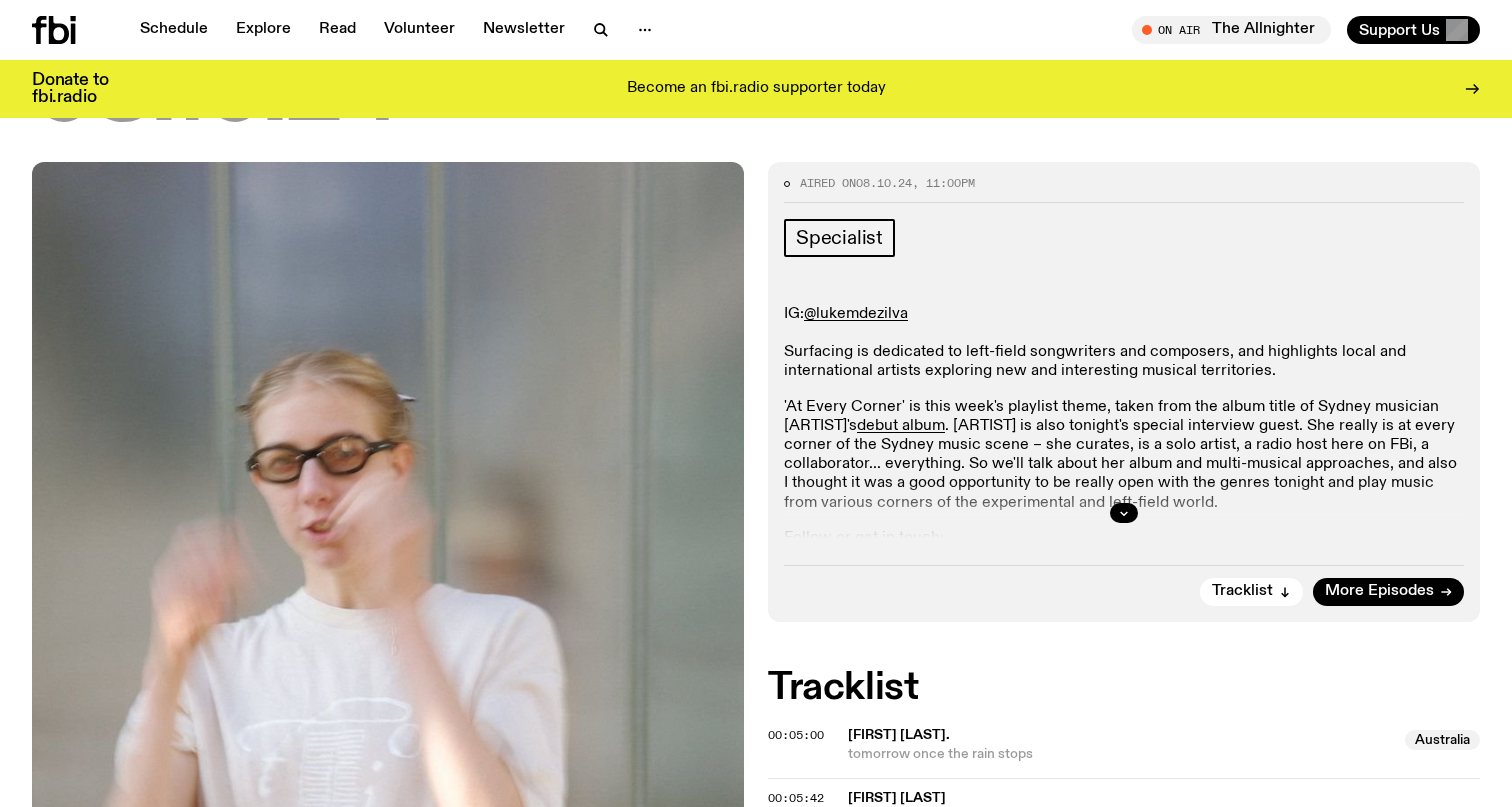 scroll, scrollTop: 229, scrollLeft: 0, axis: vertical 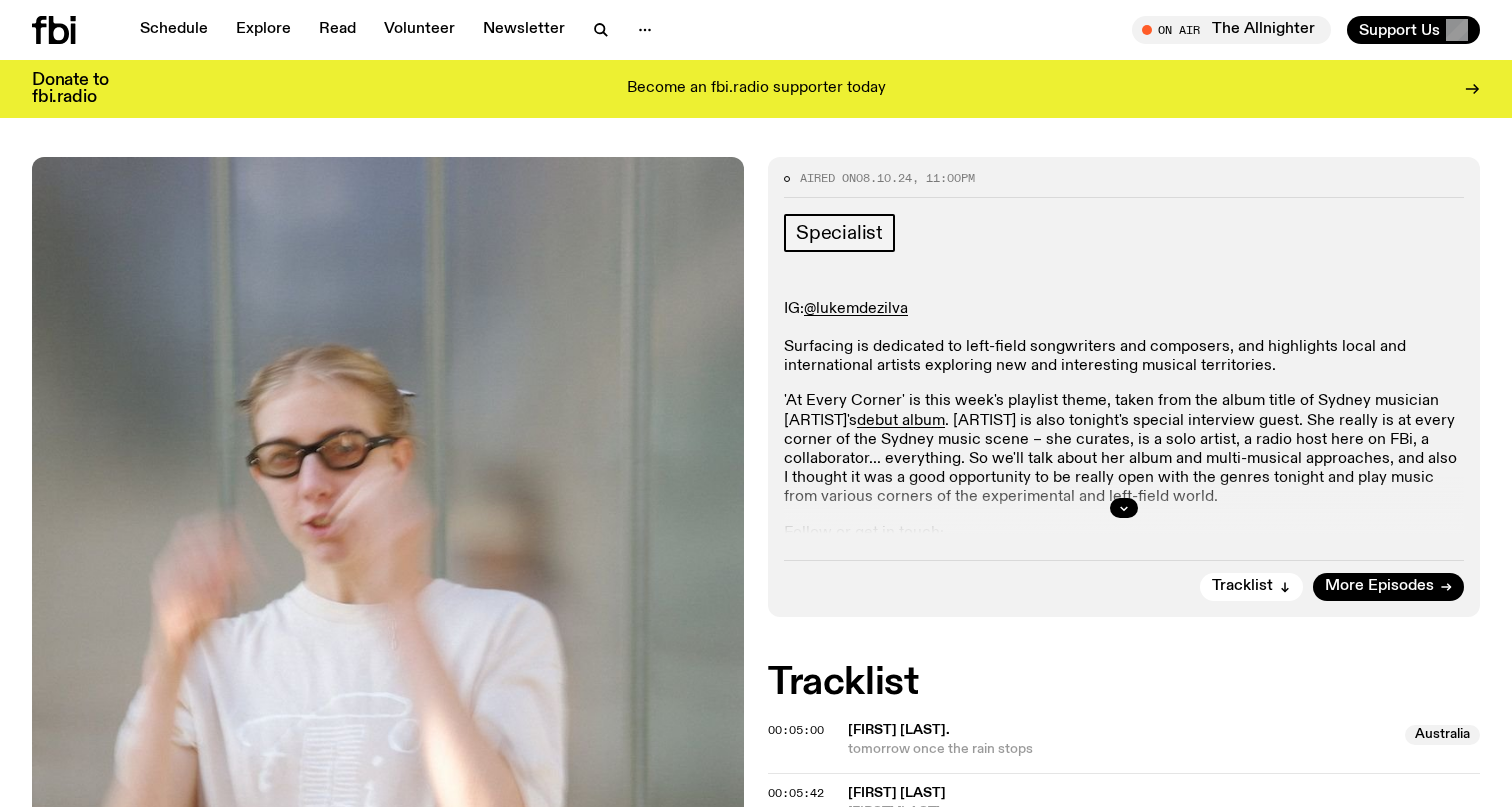 click at bounding box center (1124, 508) 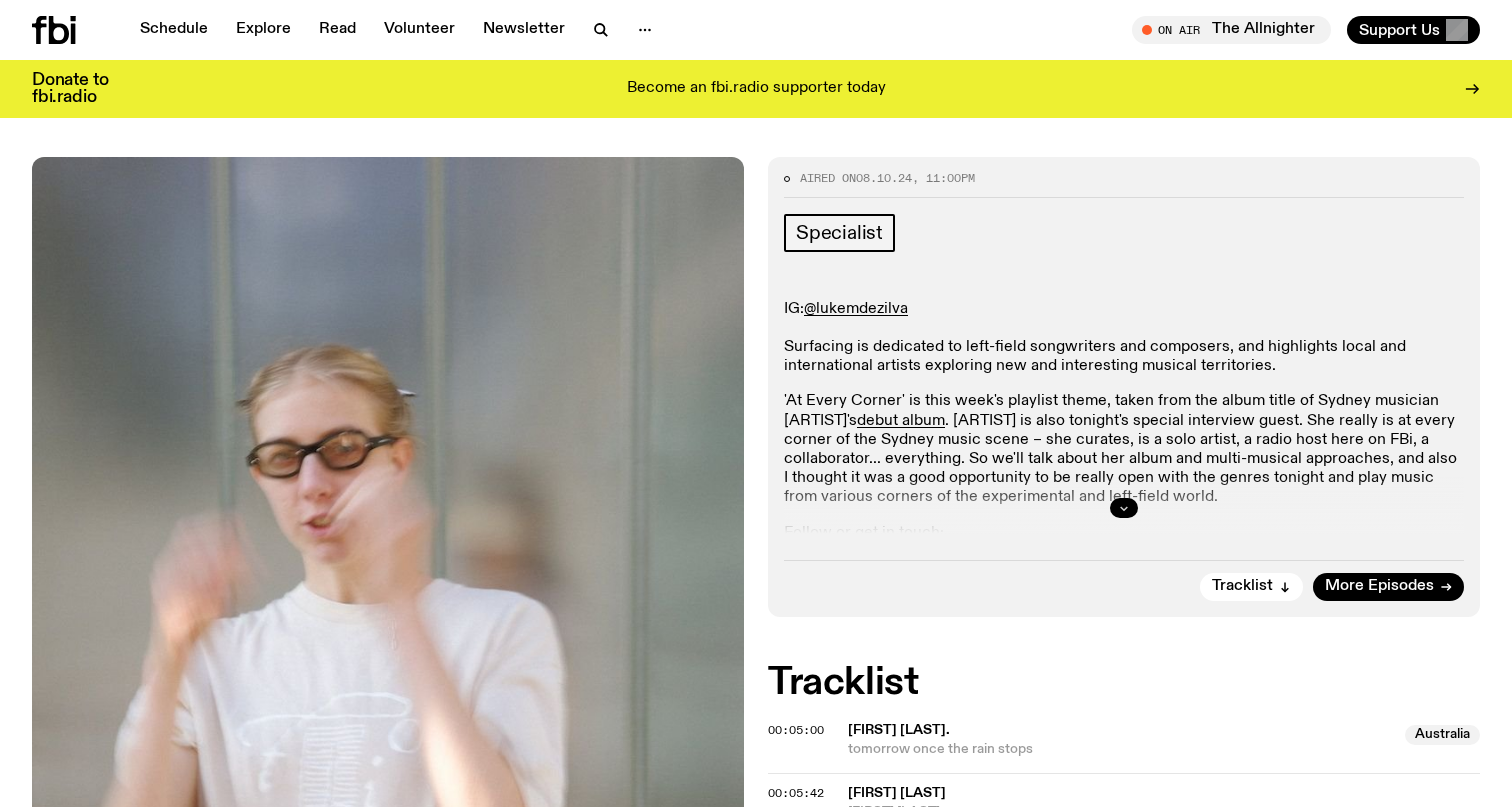 click at bounding box center [1124, 508] 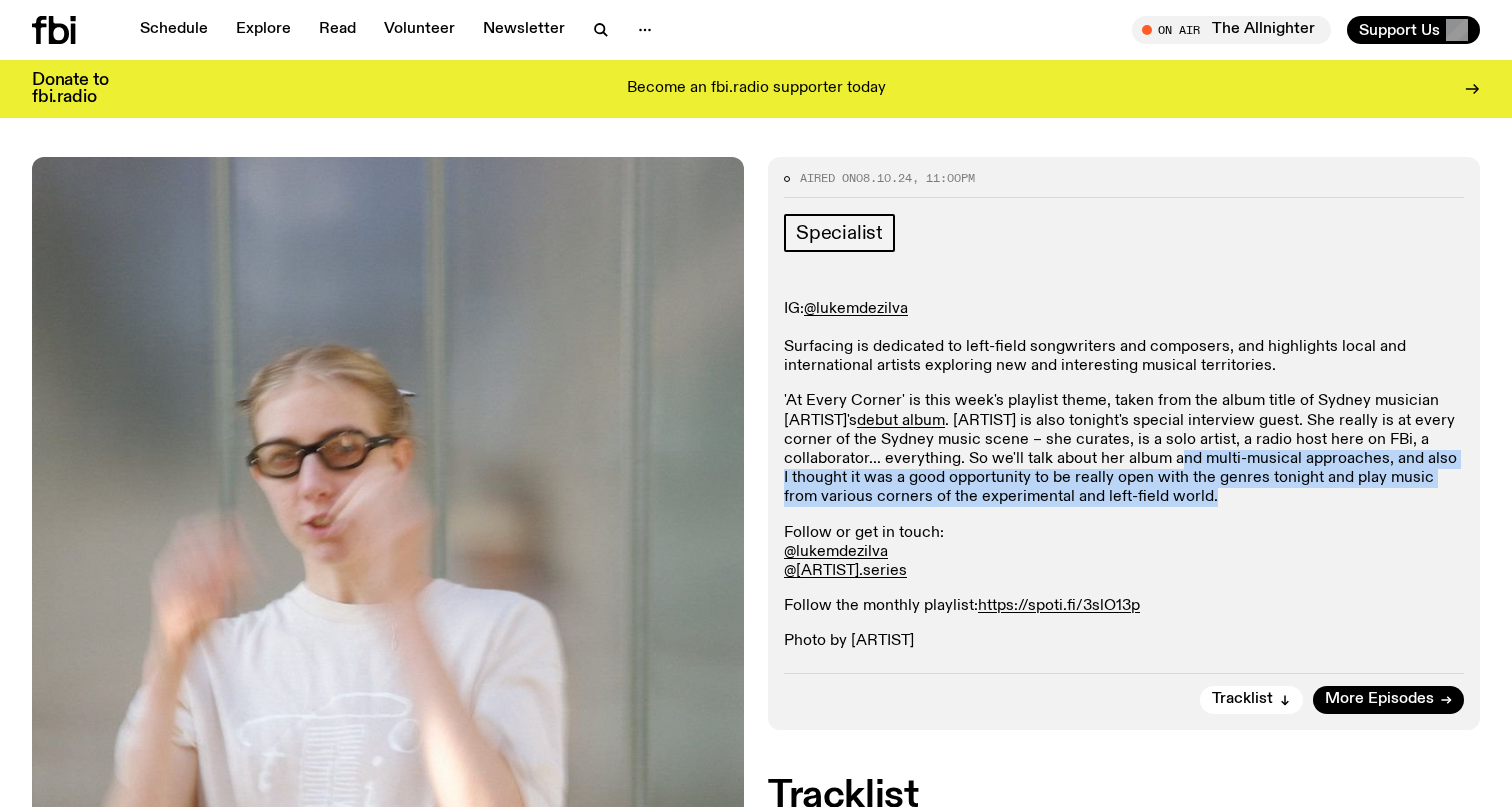 drag, startPoint x: 1110, startPoint y: 452, endPoint x: 1157, endPoint y: 517, distance: 80.21222 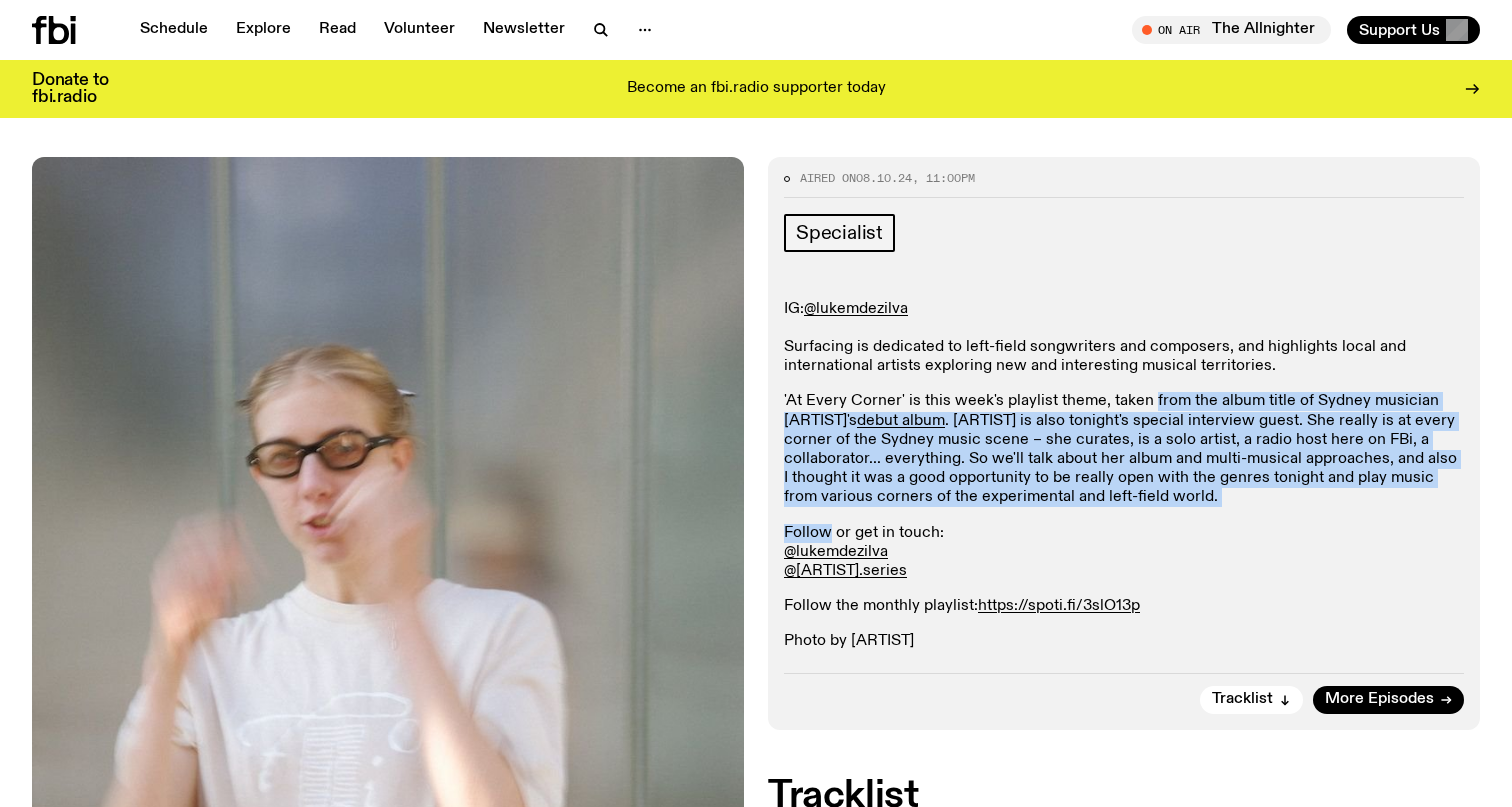 drag, startPoint x: 1157, startPoint y: 517, endPoint x: 1153, endPoint y: 398, distance: 119.06721 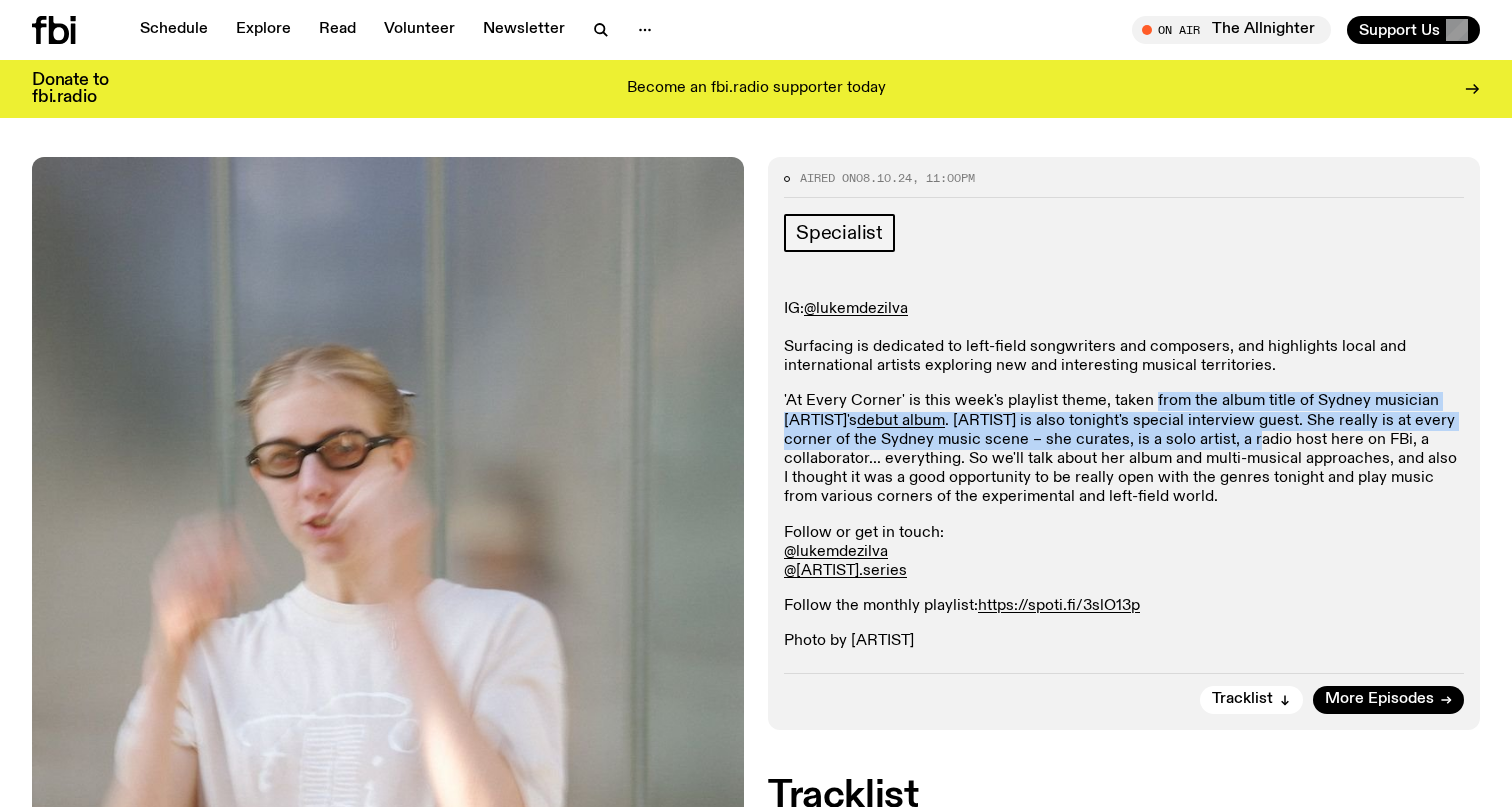 drag, startPoint x: 1153, startPoint y: 398, endPoint x: 1179, endPoint y: 443, distance: 51.971146 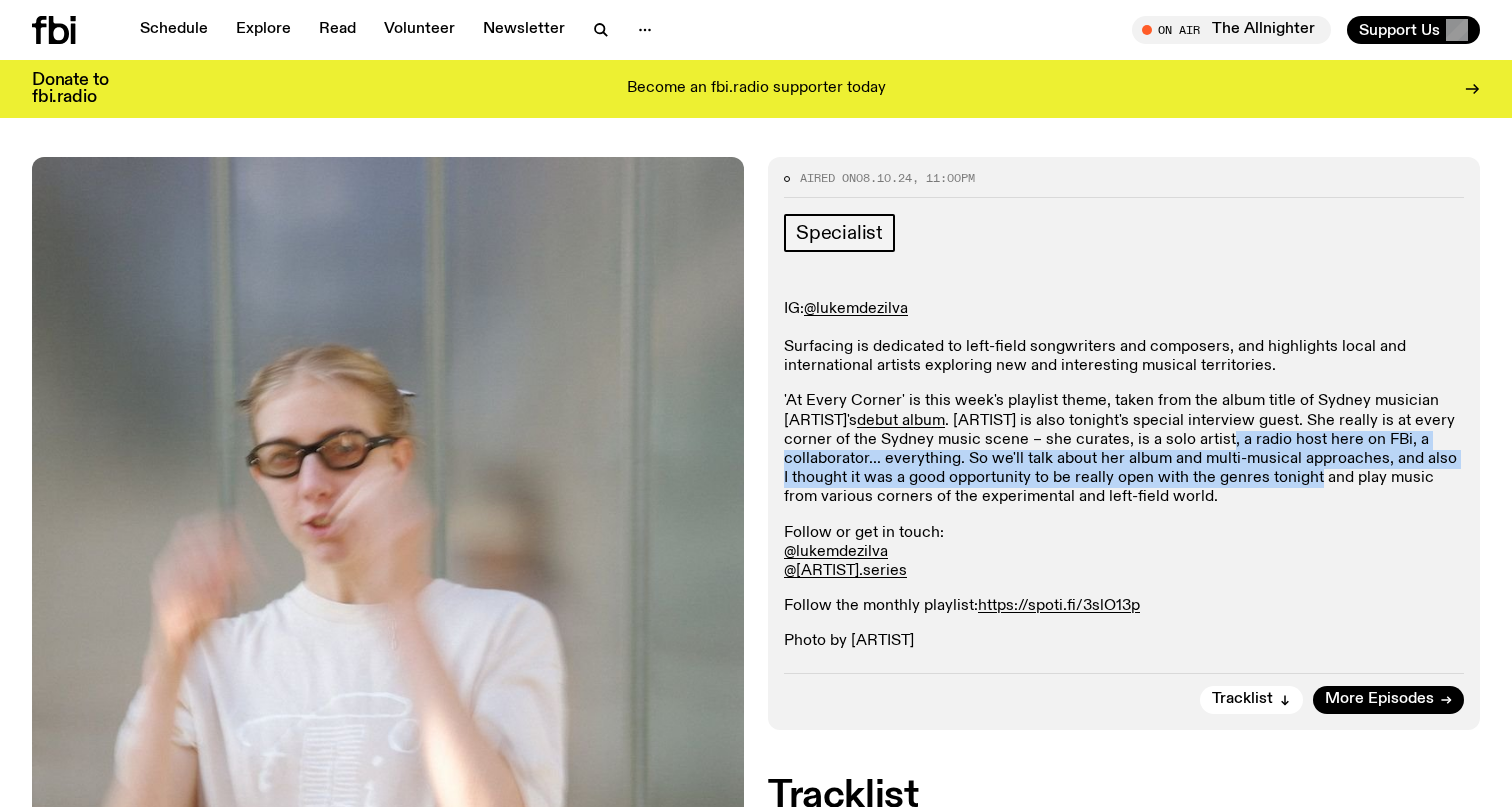 drag, startPoint x: 1179, startPoint y: 443, endPoint x: 1210, endPoint y: 472, distance: 42.44997 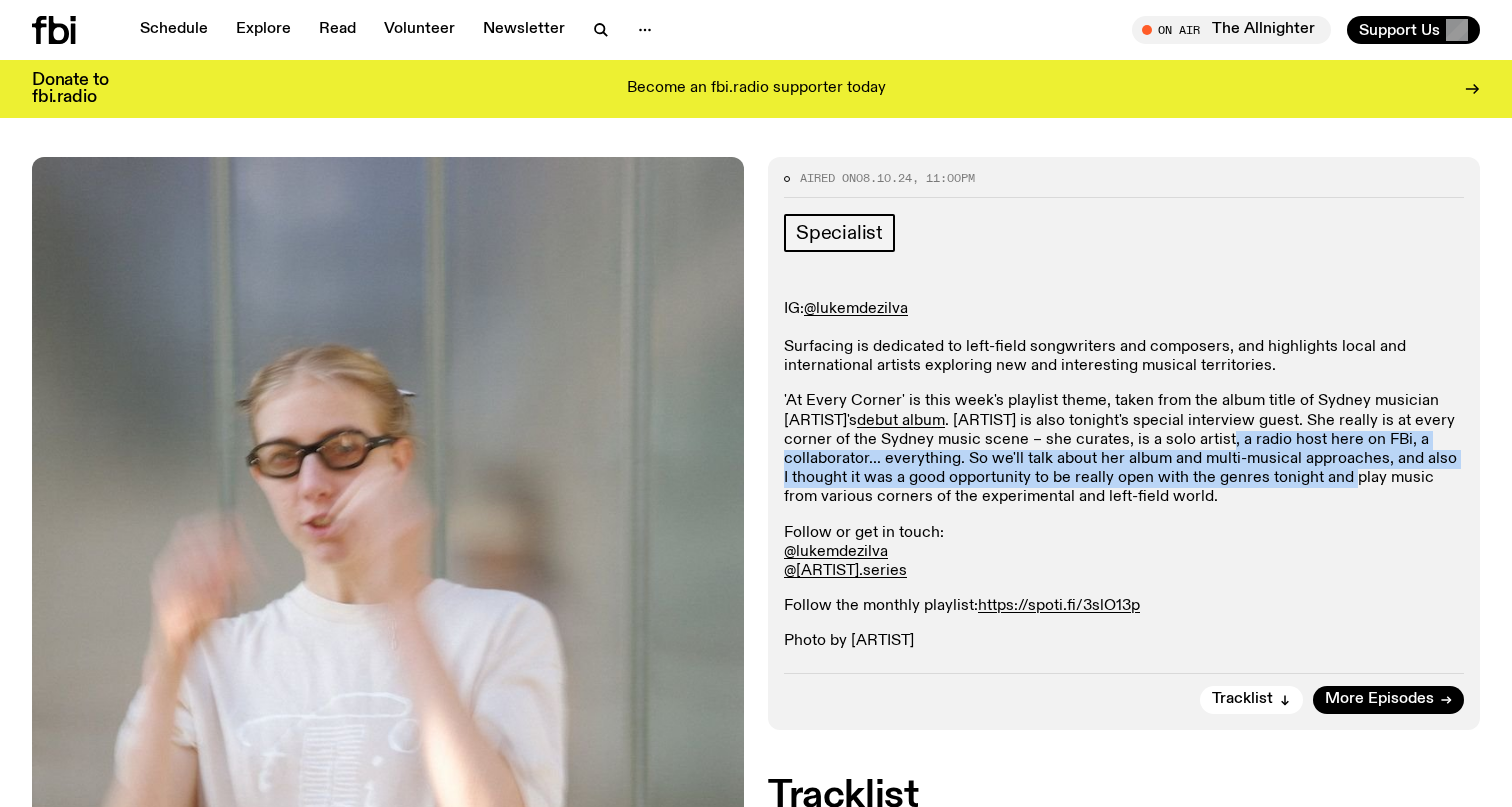 drag, startPoint x: 1194, startPoint y: 447, endPoint x: 1244, endPoint y: 485, distance: 62.801273 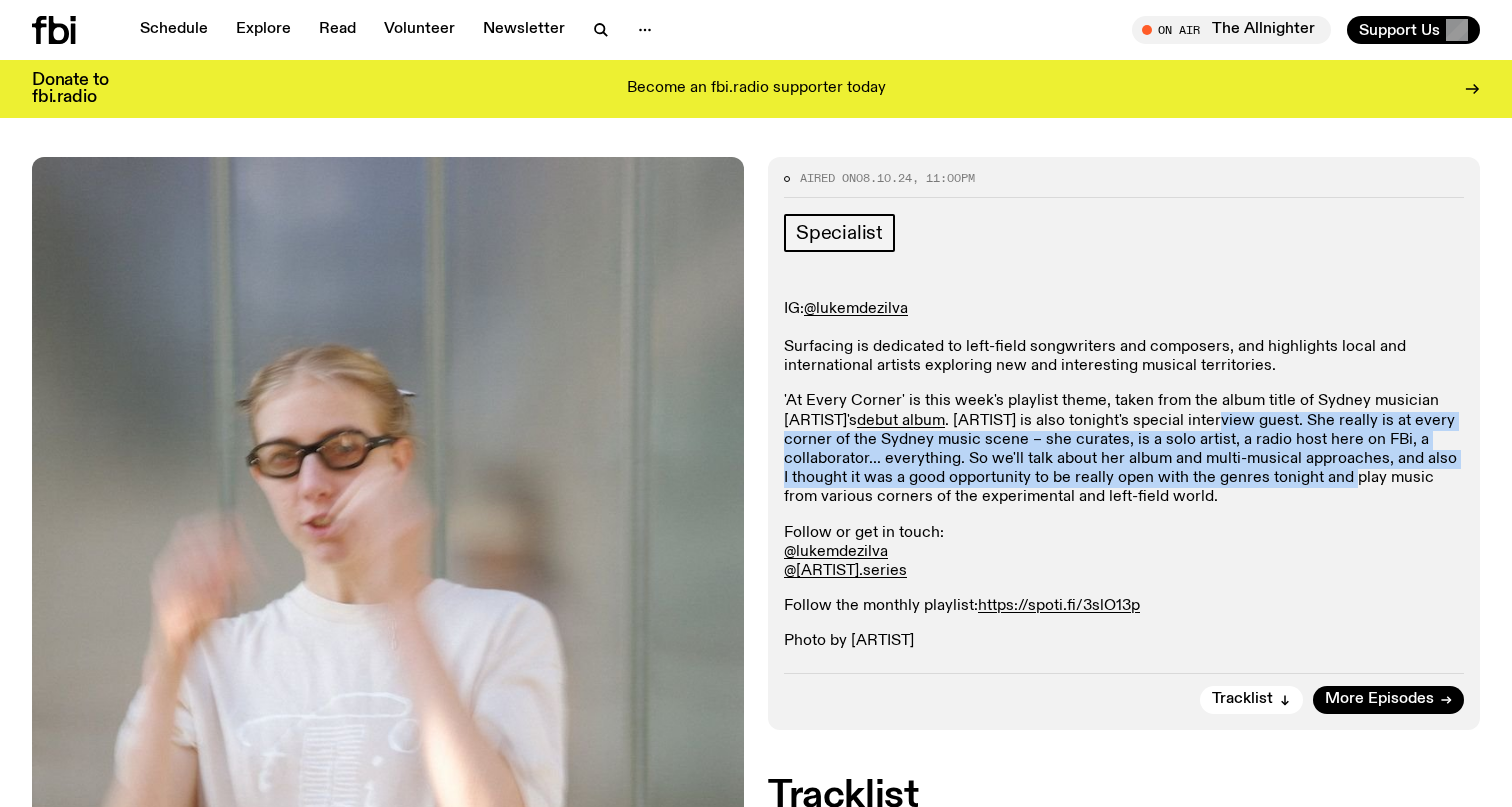 drag, startPoint x: 1243, startPoint y: 484, endPoint x: 1193, endPoint y: 425, distance: 77.33692 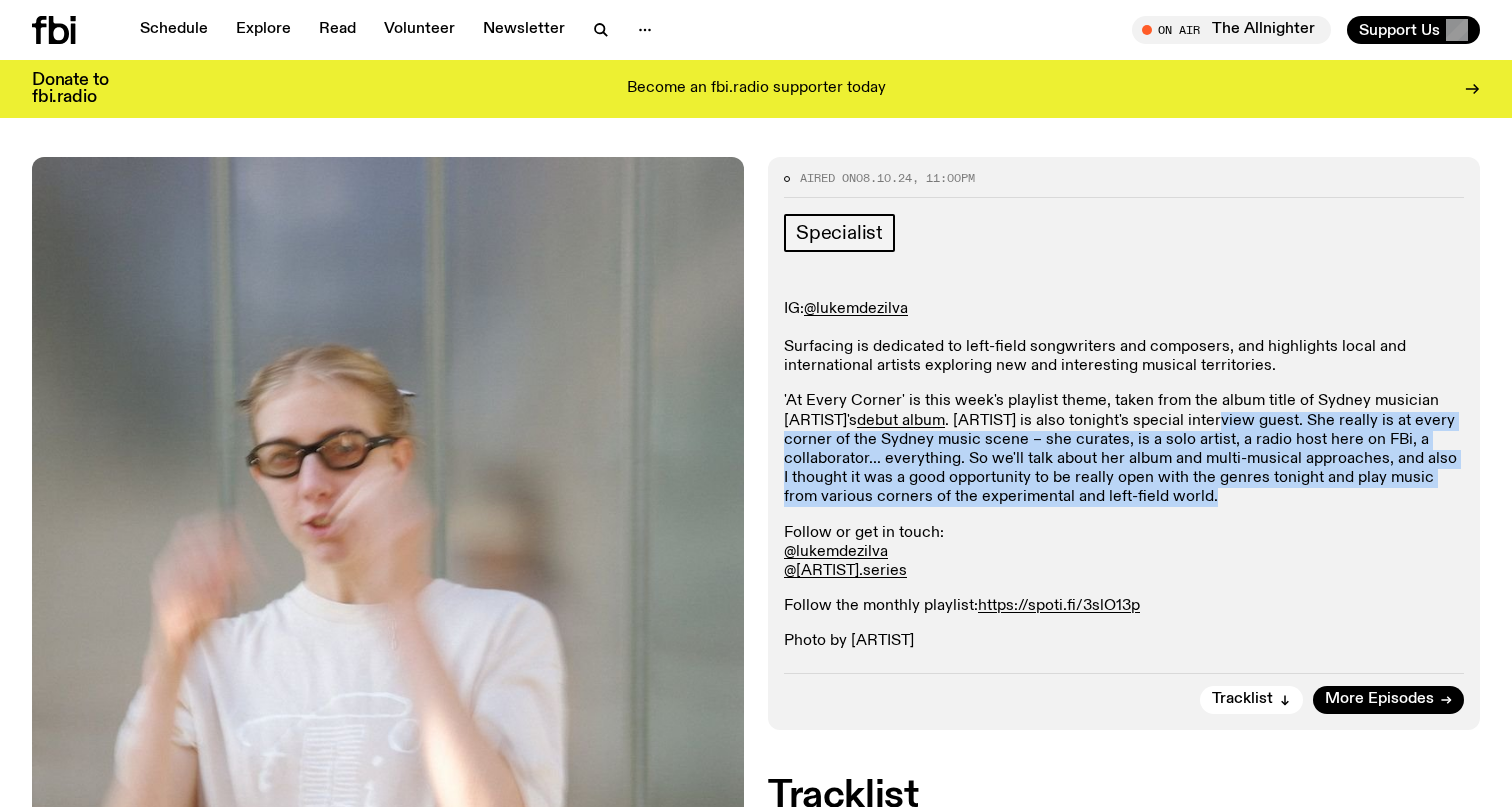 drag, startPoint x: 1193, startPoint y: 425, endPoint x: 1259, endPoint y: 487, distance: 90.55385 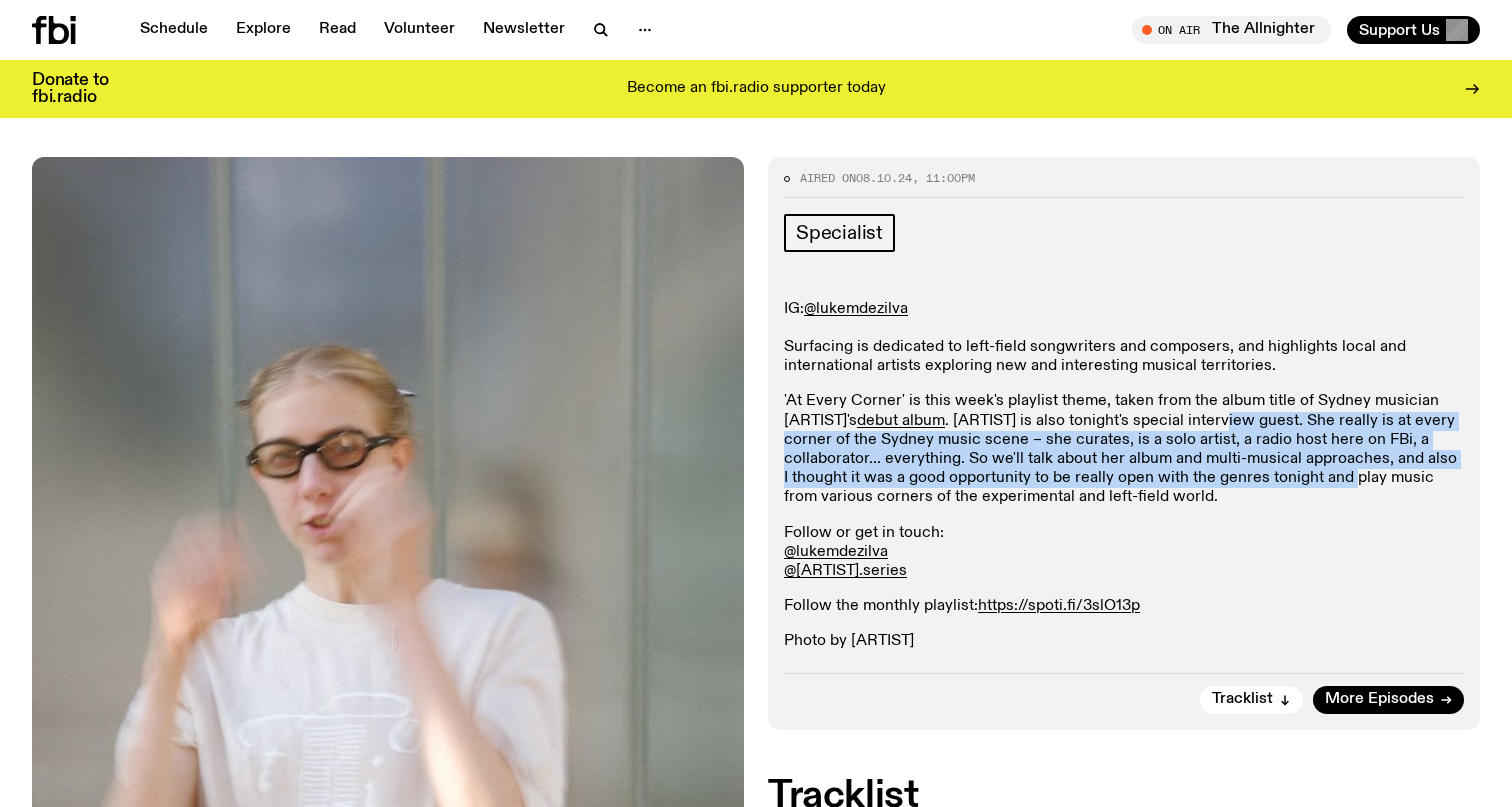 drag, startPoint x: 1259, startPoint y: 487, endPoint x: 1237, endPoint y: 409, distance: 81.0432 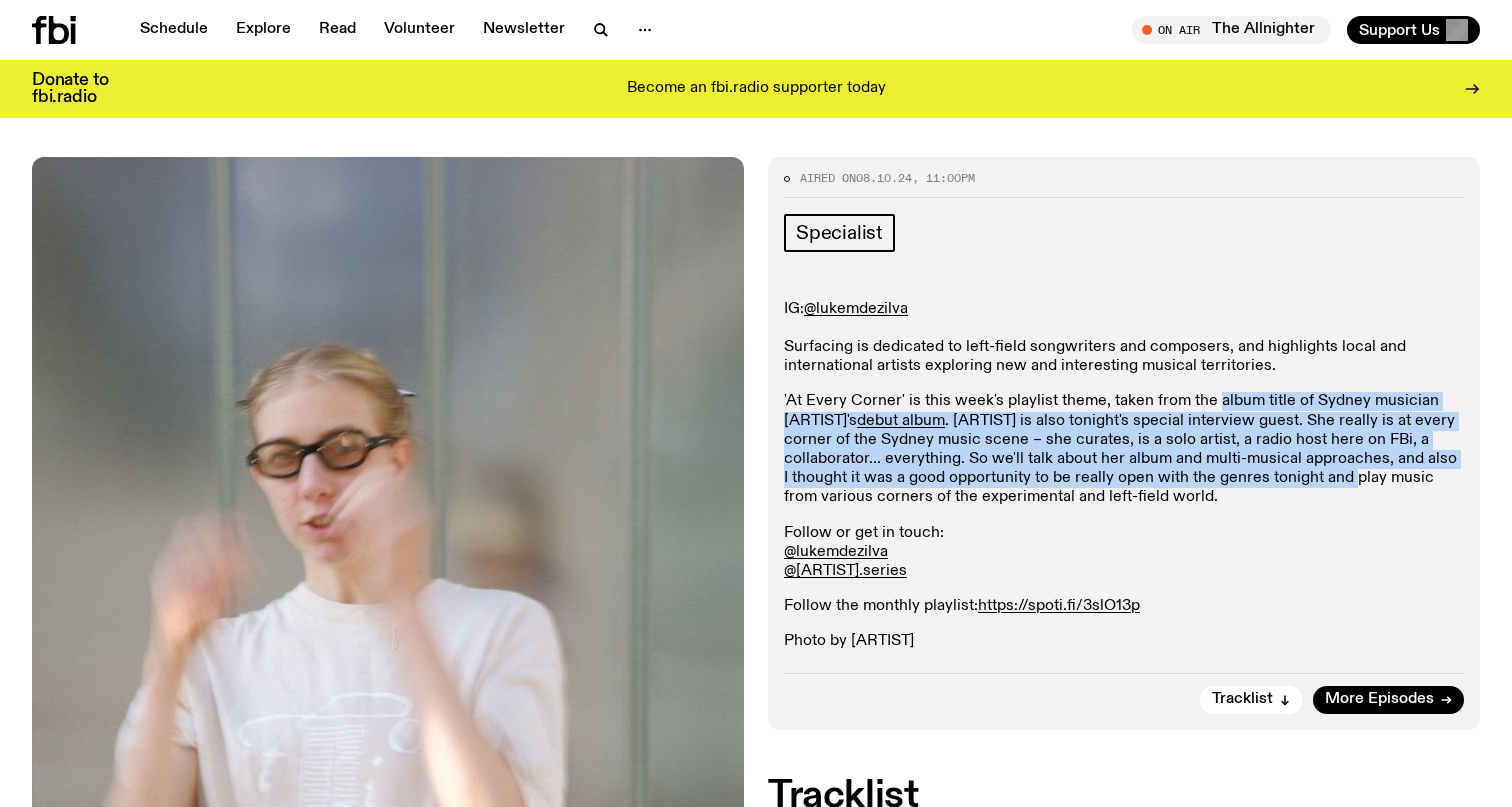 click on "'At Every Corner' is this week's playlist theme, taken from the album title of Sydney musician [ARTIST]'s debut album . [ARTIST] is also tonight's special interview guest. She really is at every corner of the Sydney music scene – she curates, is a solo artist, a radio host here on FBi, a collaborator... everything. So we'll talk about her album and multi-musical approaches, and also I thought it was a good opportunity to be really open with the genres tonight and play music from various corners of the experimental and left-field world." 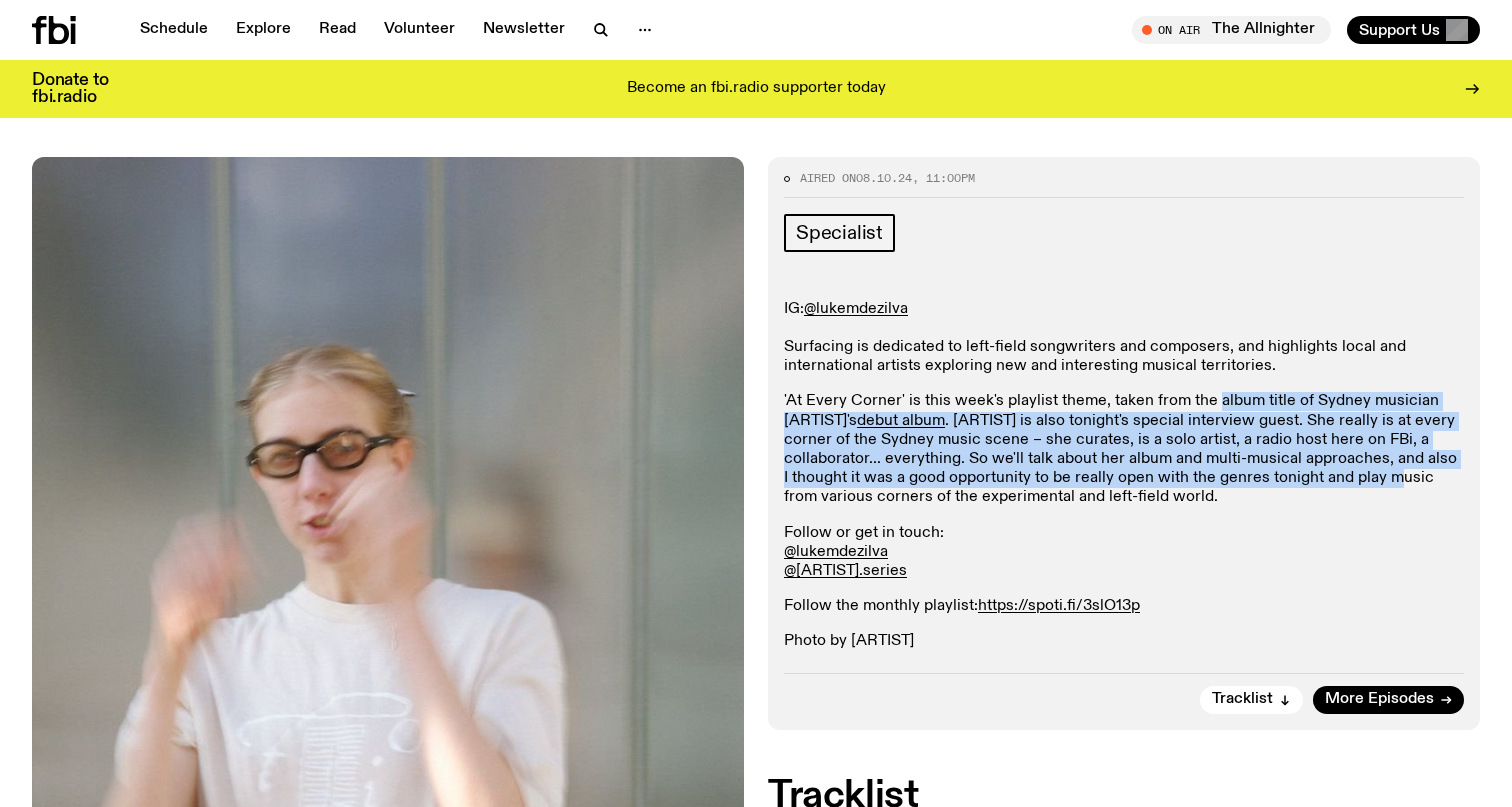 drag, startPoint x: 1237, startPoint y: 409, endPoint x: 1274, endPoint y: 471, distance: 72.20111 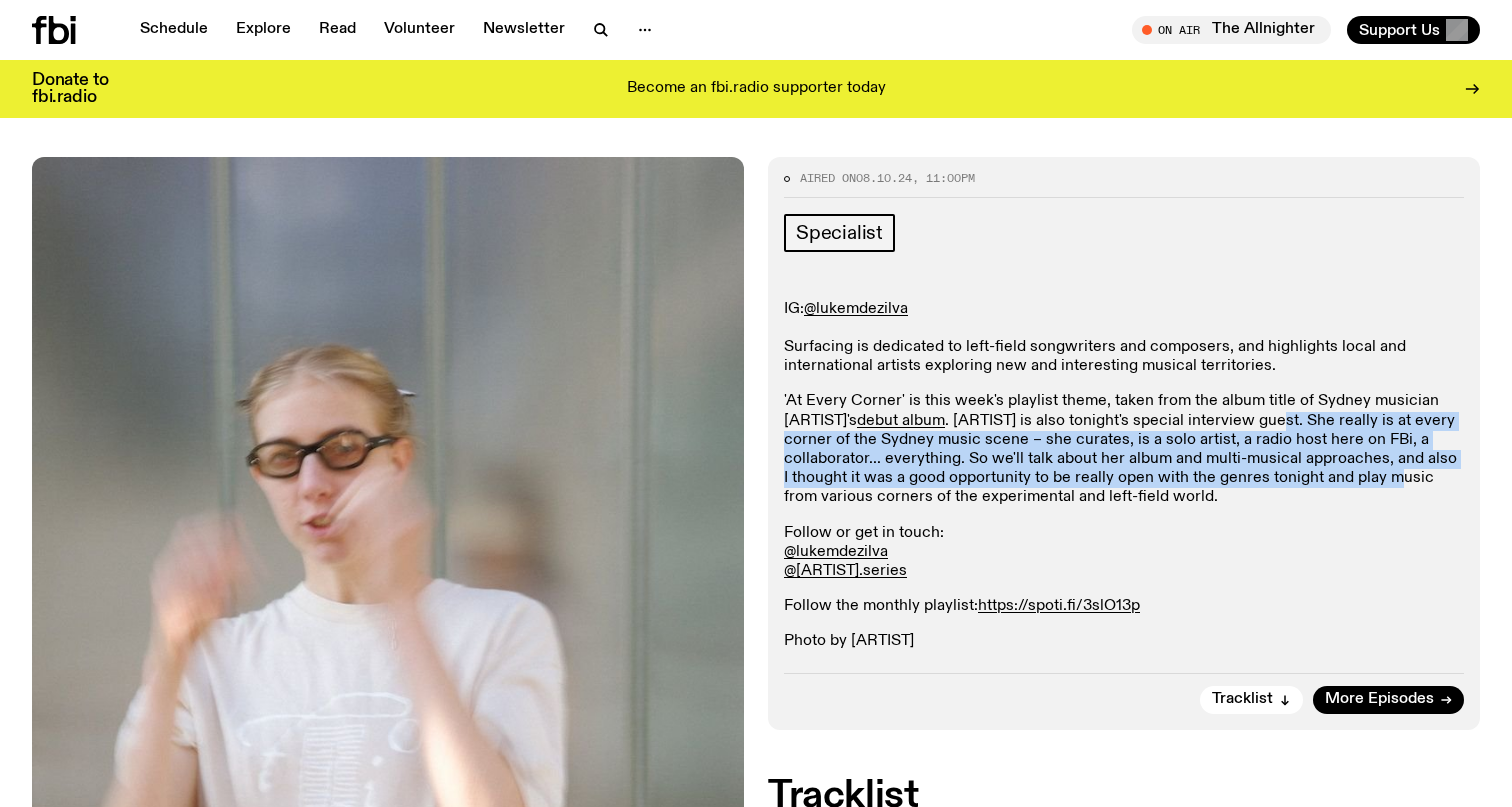 drag, startPoint x: 1271, startPoint y: 471, endPoint x: 1258, endPoint y: 421, distance: 51.662365 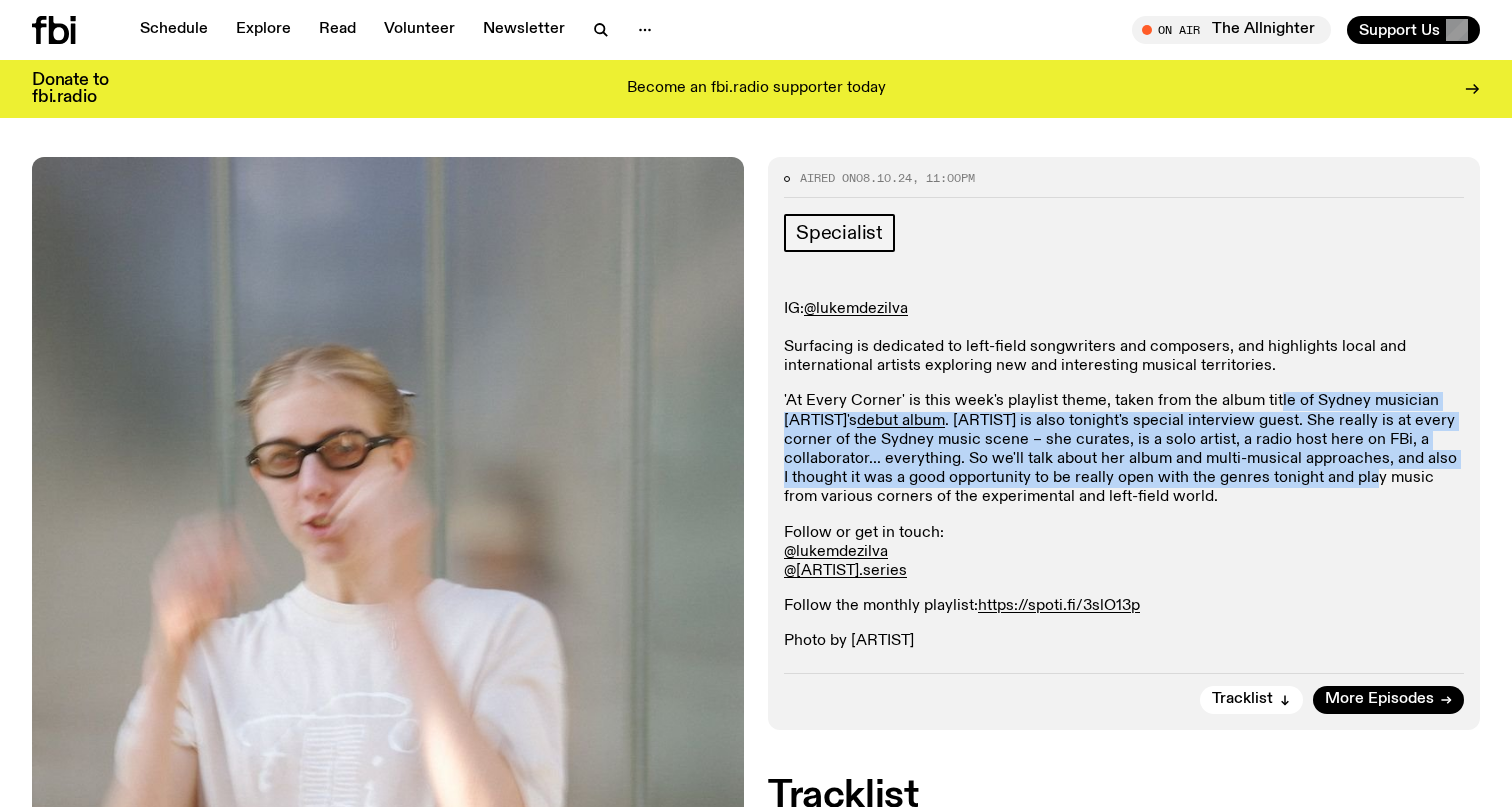 drag, startPoint x: 1294, startPoint y: 485, endPoint x: 1268, endPoint y: 393, distance: 95.60335 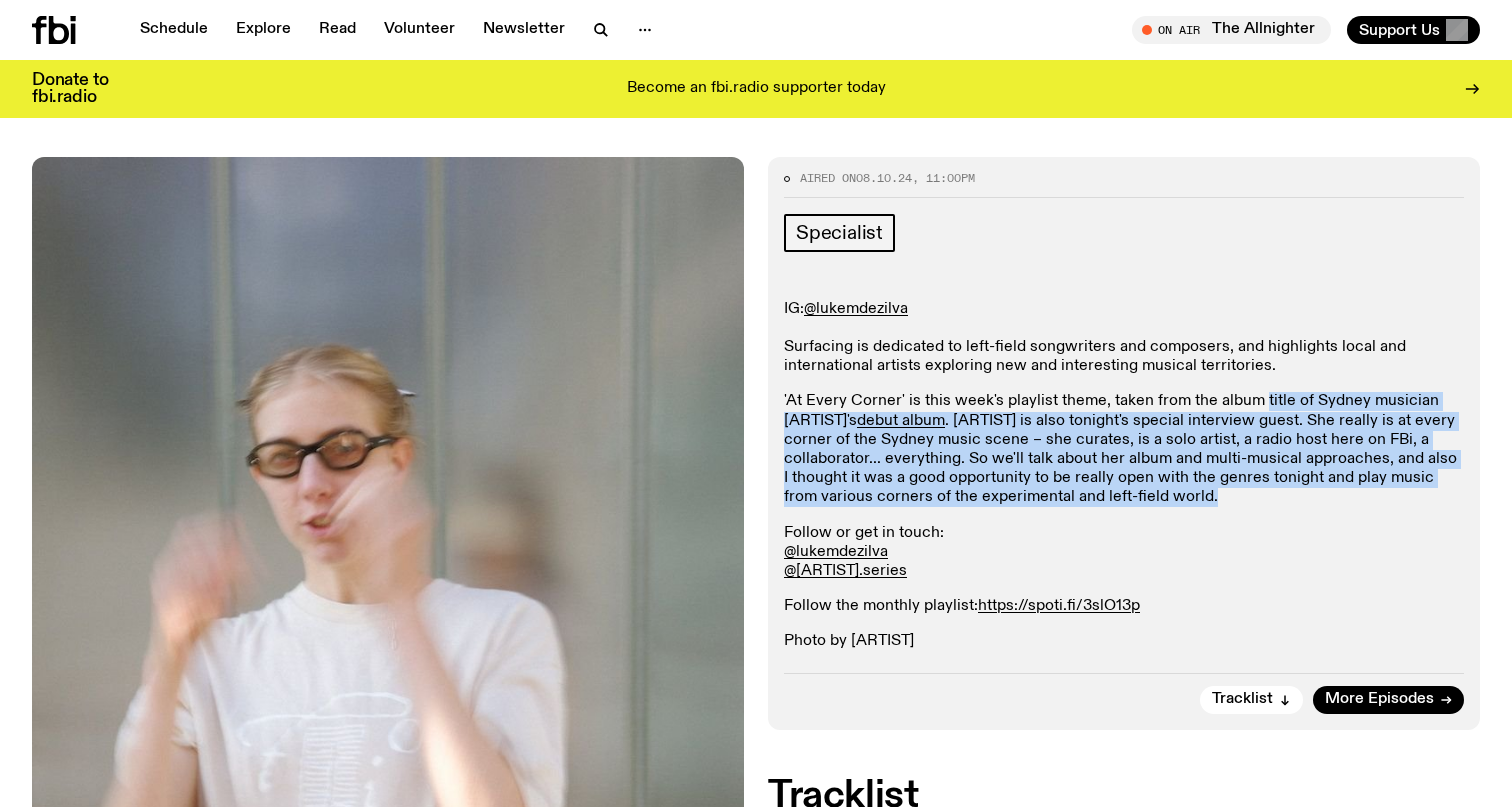drag, startPoint x: 1268, startPoint y: 393, endPoint x: 1298, endPoint y: 508, distance: 118.84864 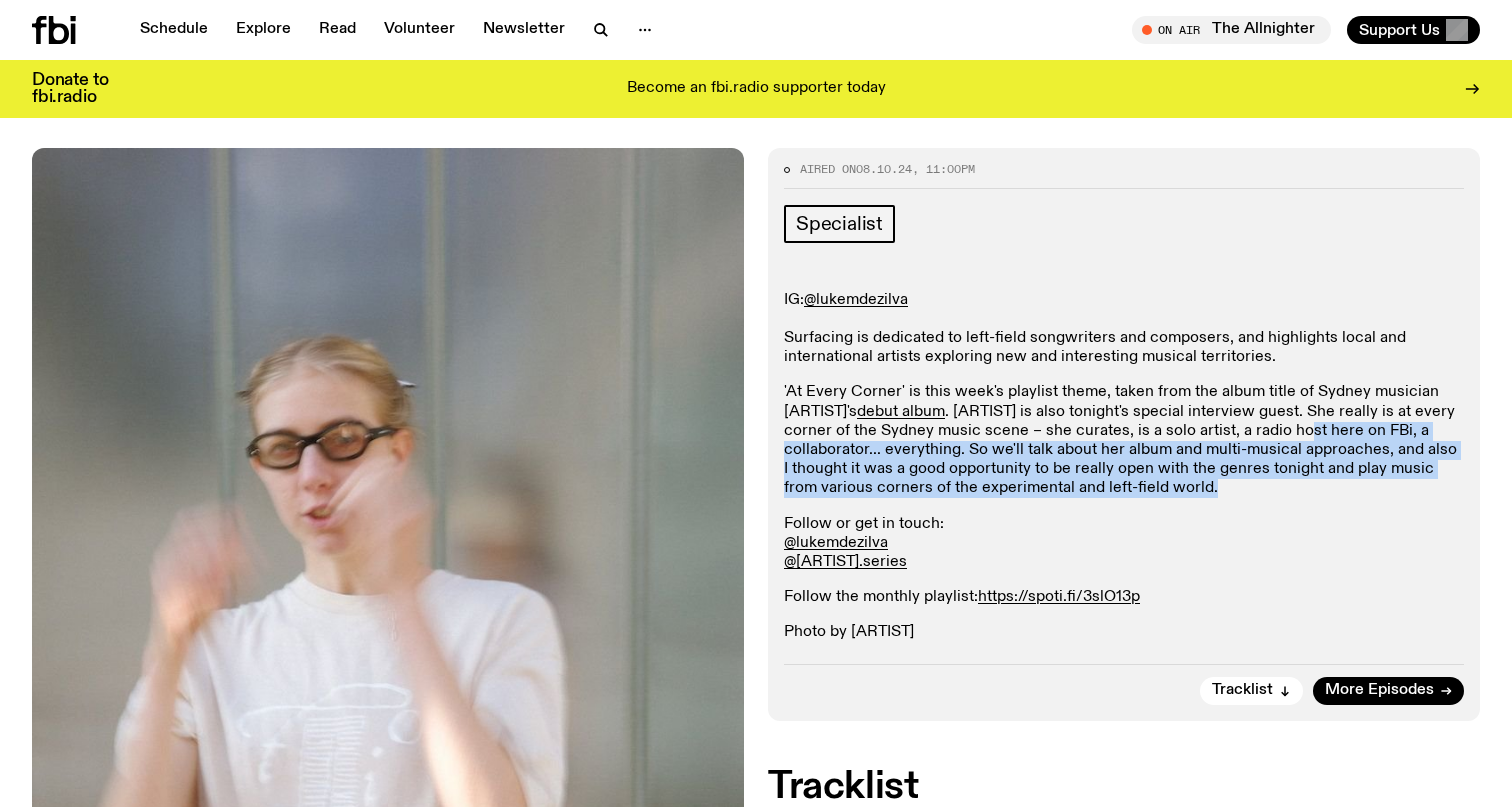 drag, startPoint x: 1298, startPoint y: 508, endPoint x: 1258, endPoint y: 415, distance: 101.23734 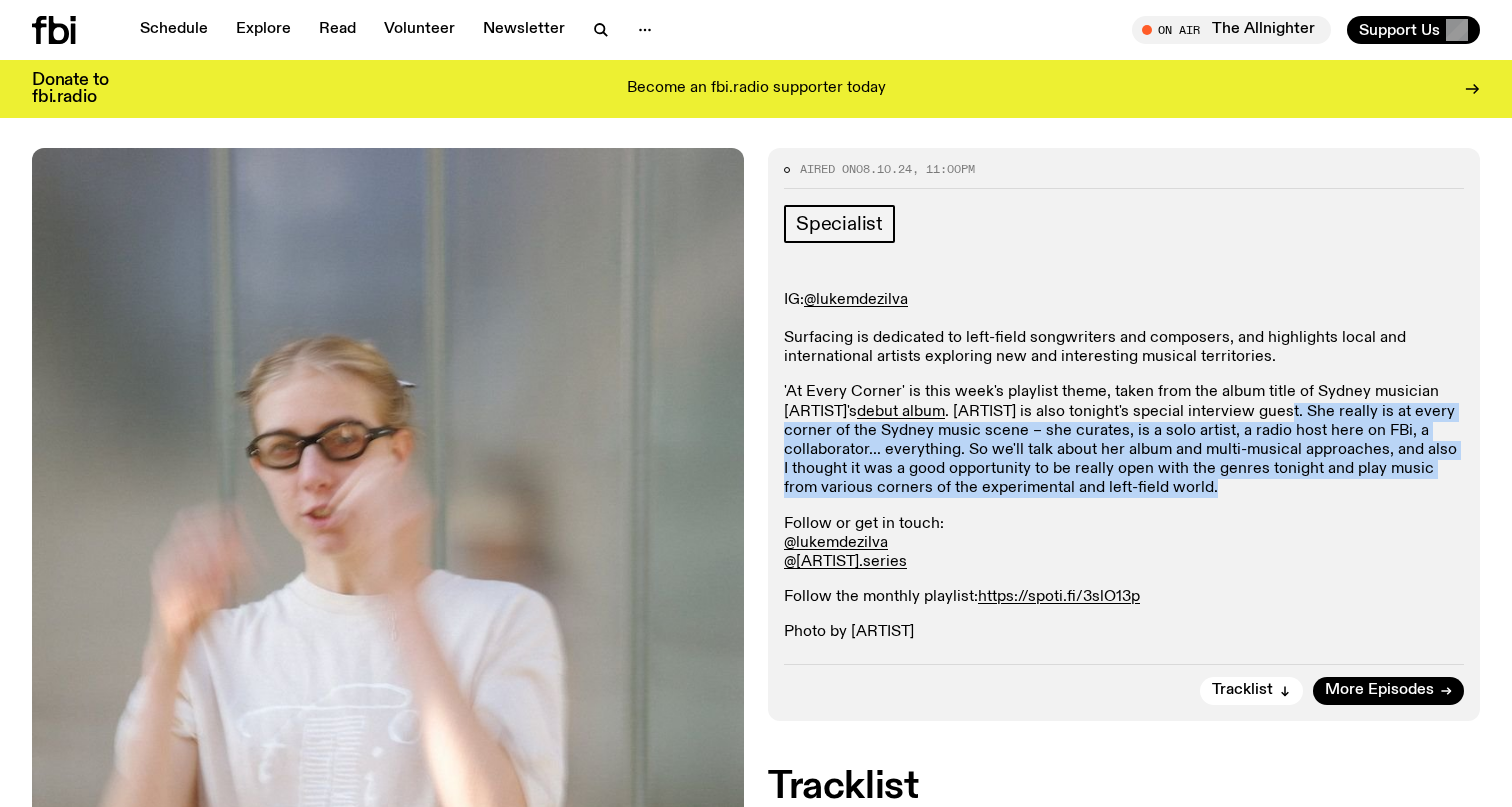 click on "'At Every Corner' is this week's playlist theme, taken from the album title of Sydney musician [ARTIST]'s debut album . [ARTIST] is also tonight's special interview guest. She really is at every corner of the Sydney music scene – she curates, is a solo artist, a radio host here on FBi, a collaborator... everything. So we'll talk about her album and multi-musical approaches, and also I thought it was a good opportunity to be really open with the genres tonight and play music from various corners of the experimental and left-field world." 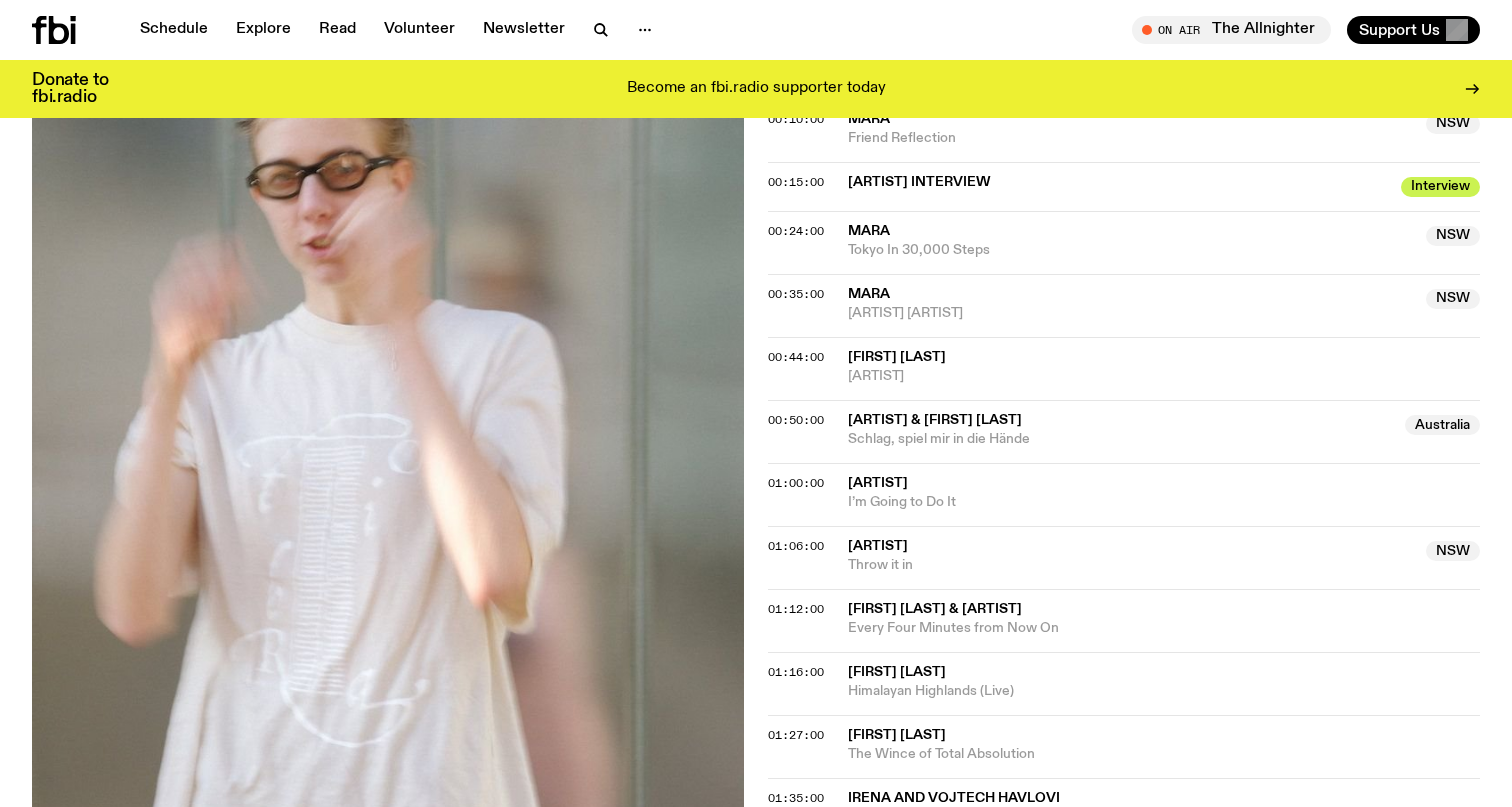 scroll, scrollTop: 1085, scrollLeft: 0, axis: vertical 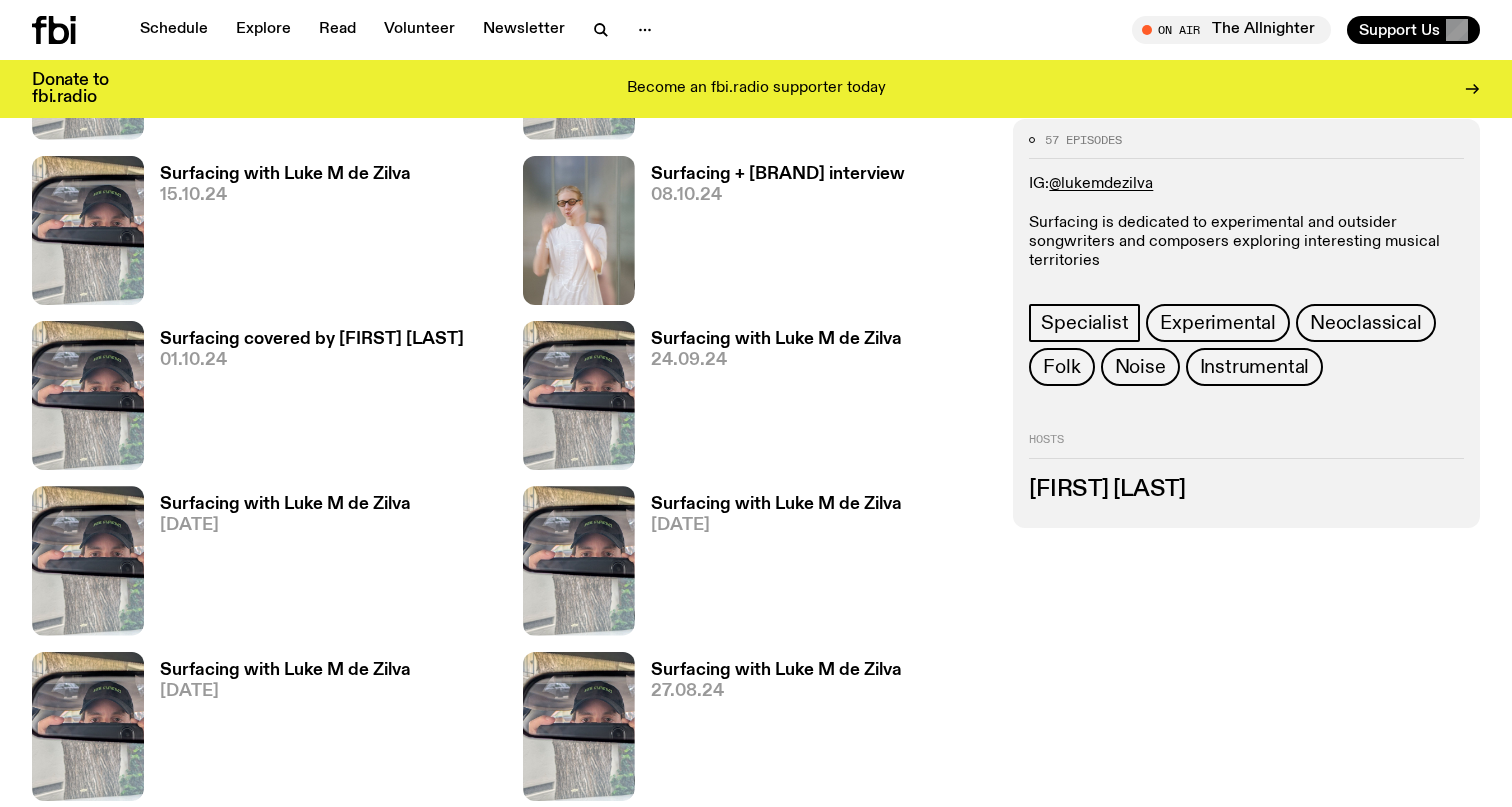 click on "Surfacing with Luke M de Zilva" at bounding box center [776, 670] 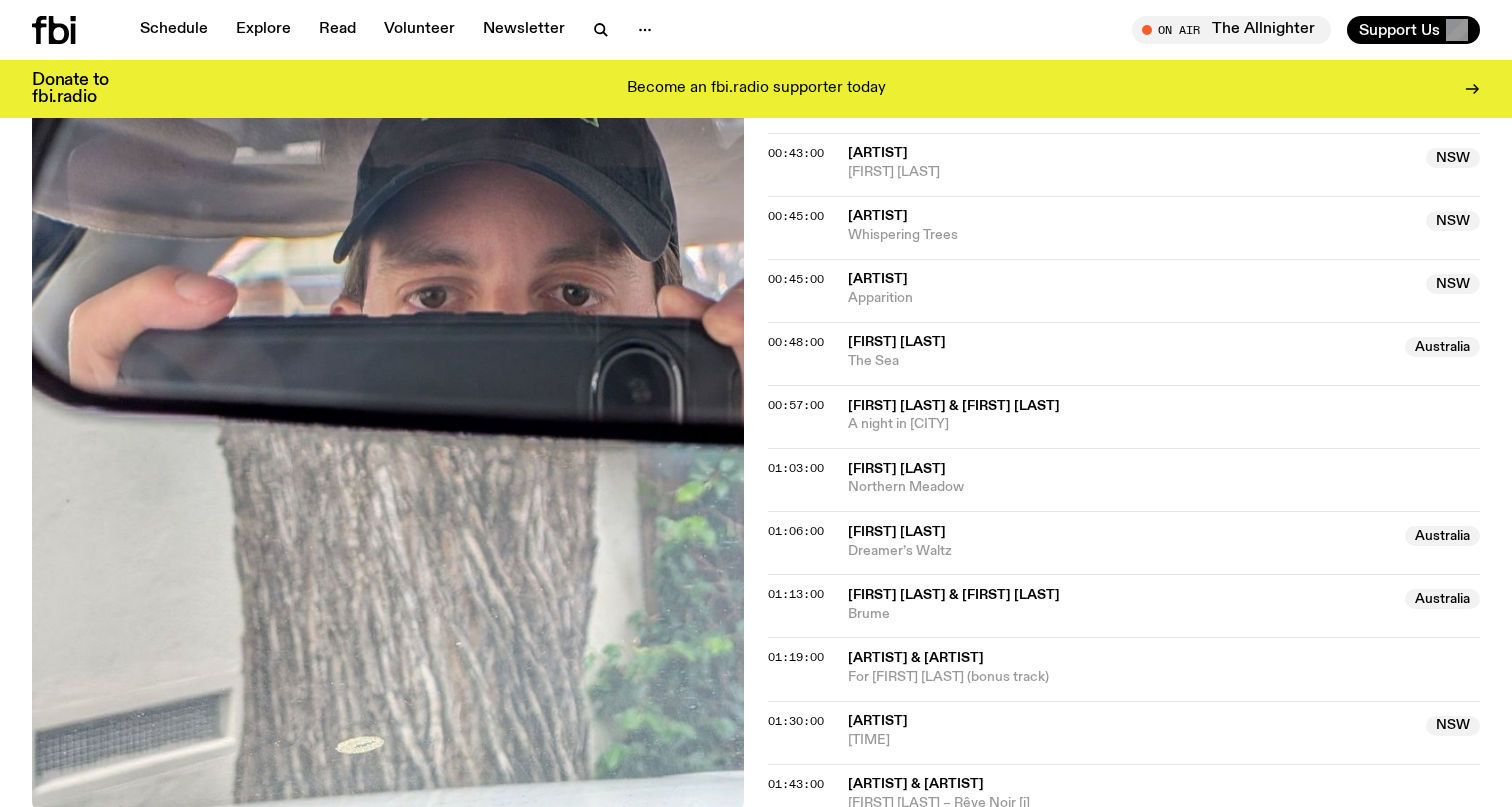 scroll, scrollTop: 1641, scrollLeft: 0, axis: vertical 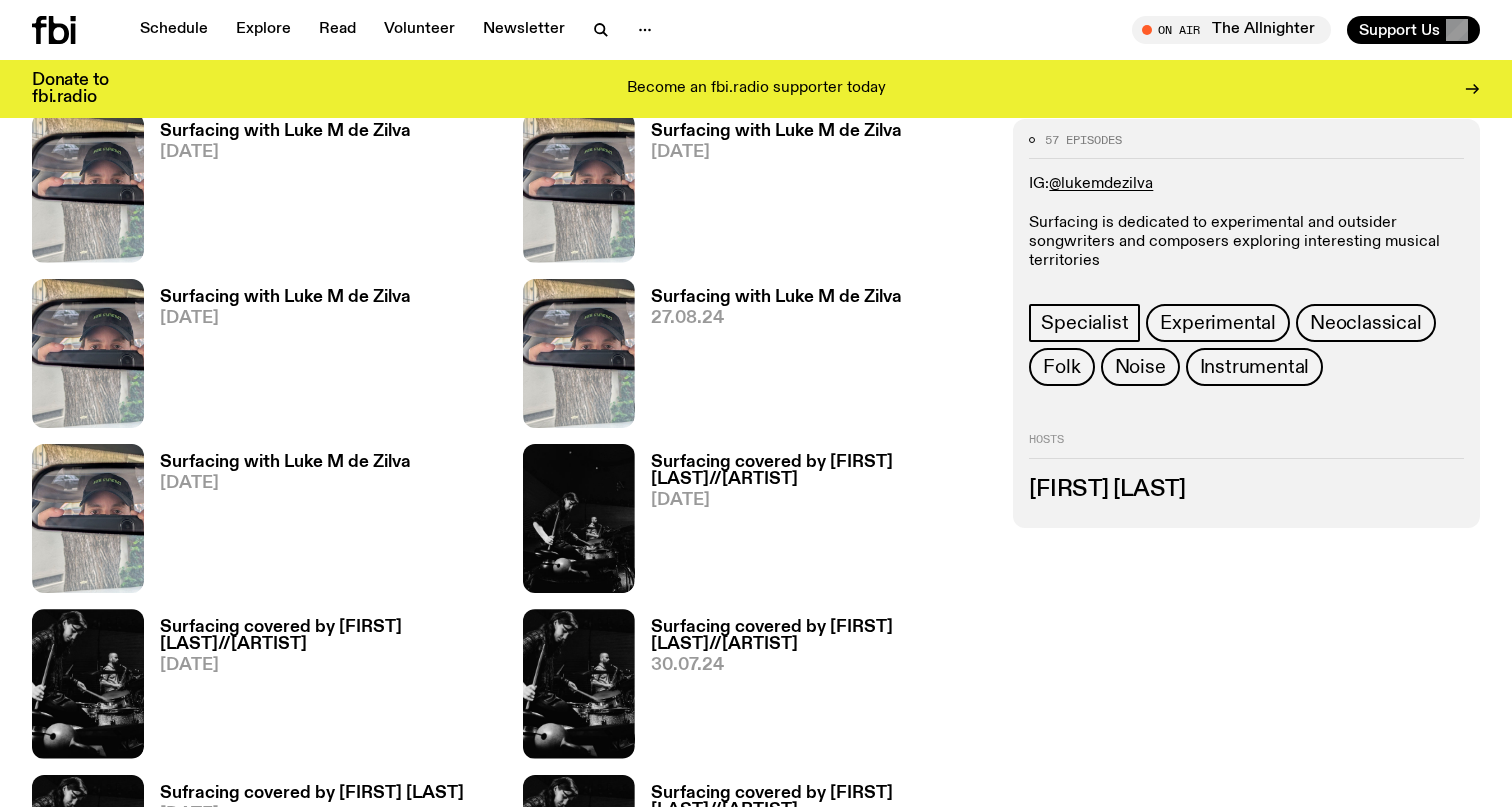 click on "Surfacing covered by [FIRST] [LAST]//[ARTIST]" at bounding box center (820, 636) 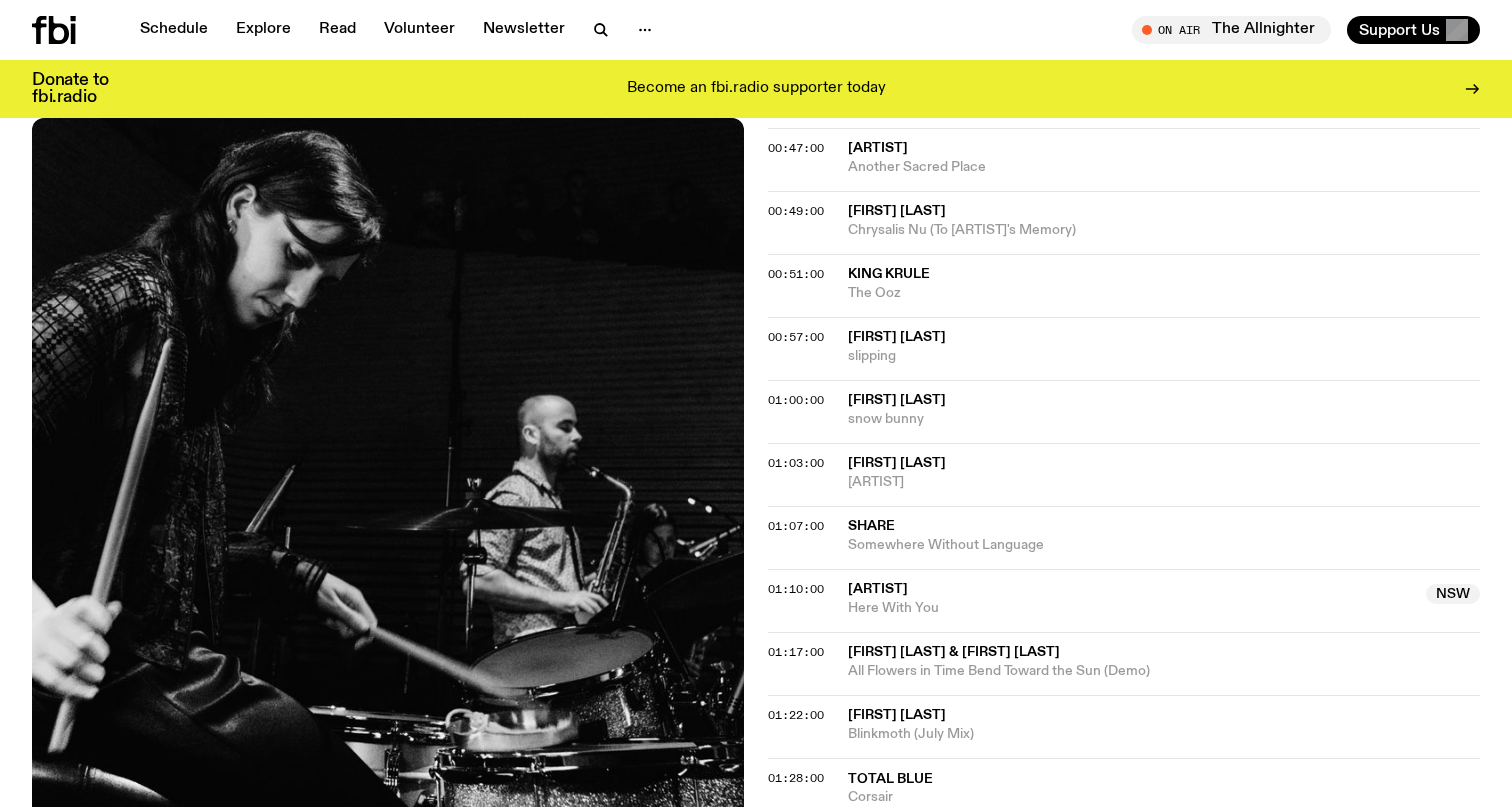 scroll, scrollTop: 1274, scrollLeft: 0, axis: vertical 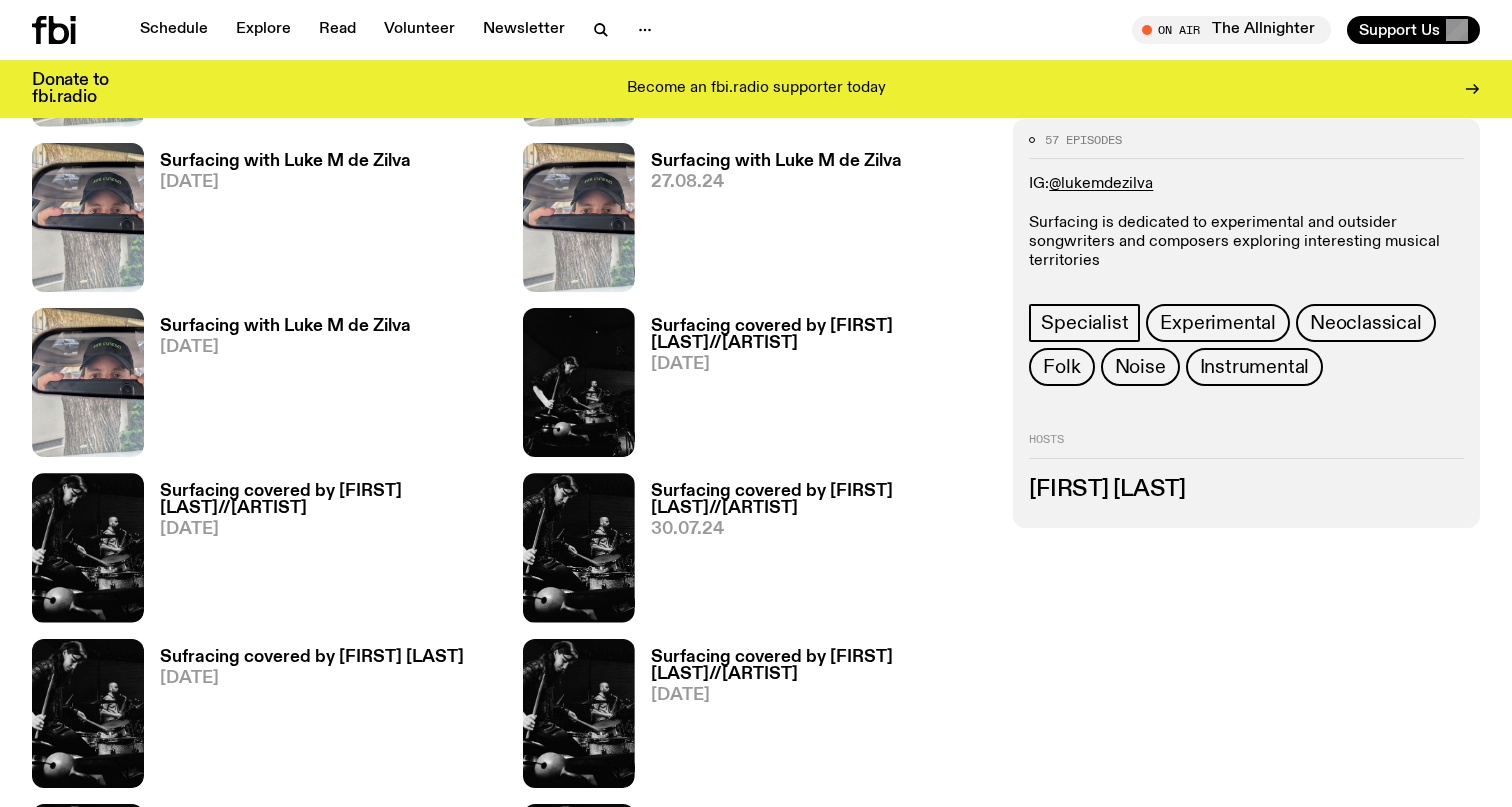 click on "[DATE]" at bounding box center (285, 347) 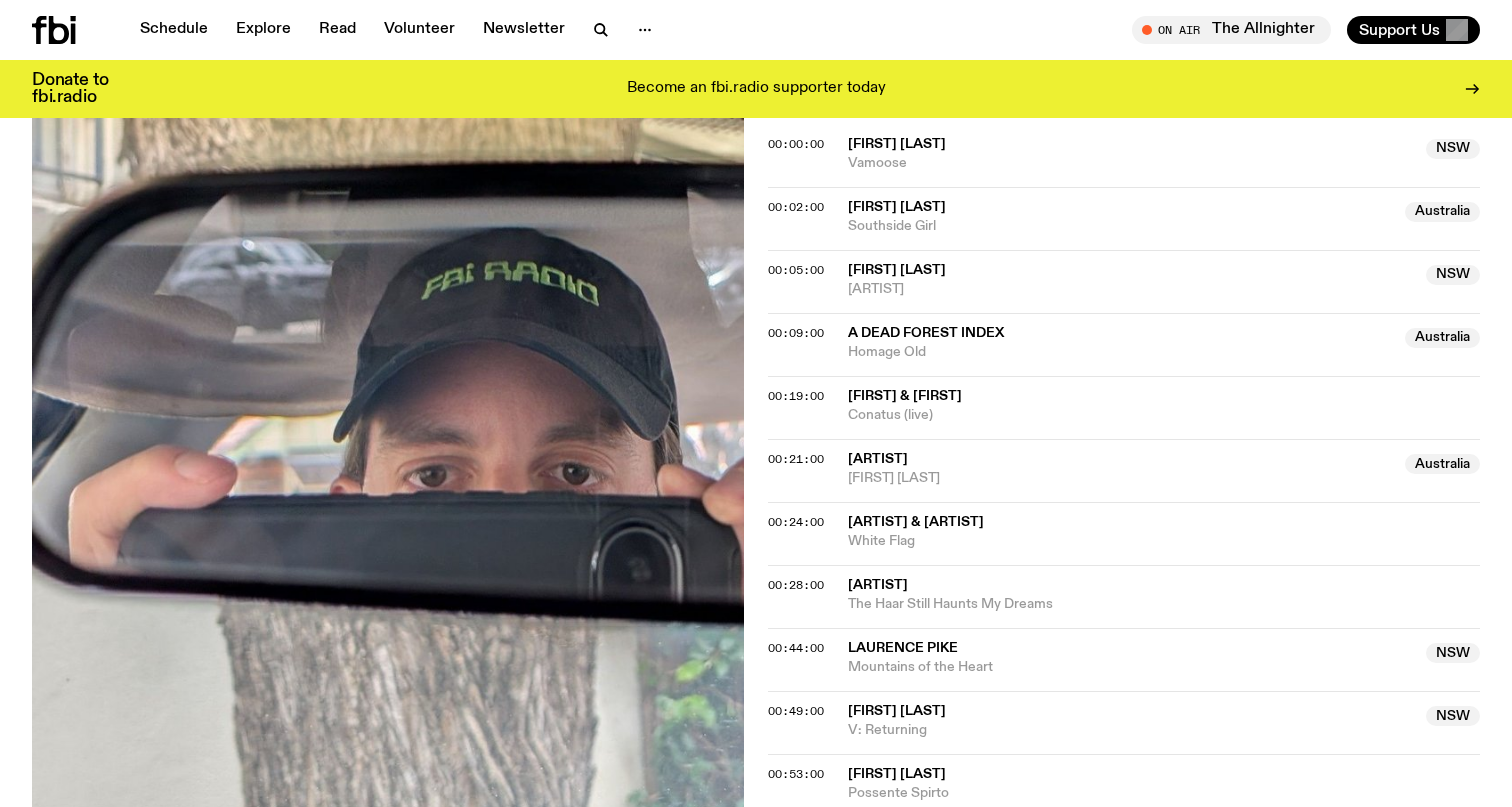 scroll, scrollTop: 812, scrollLeft: 0, axis: vertical 